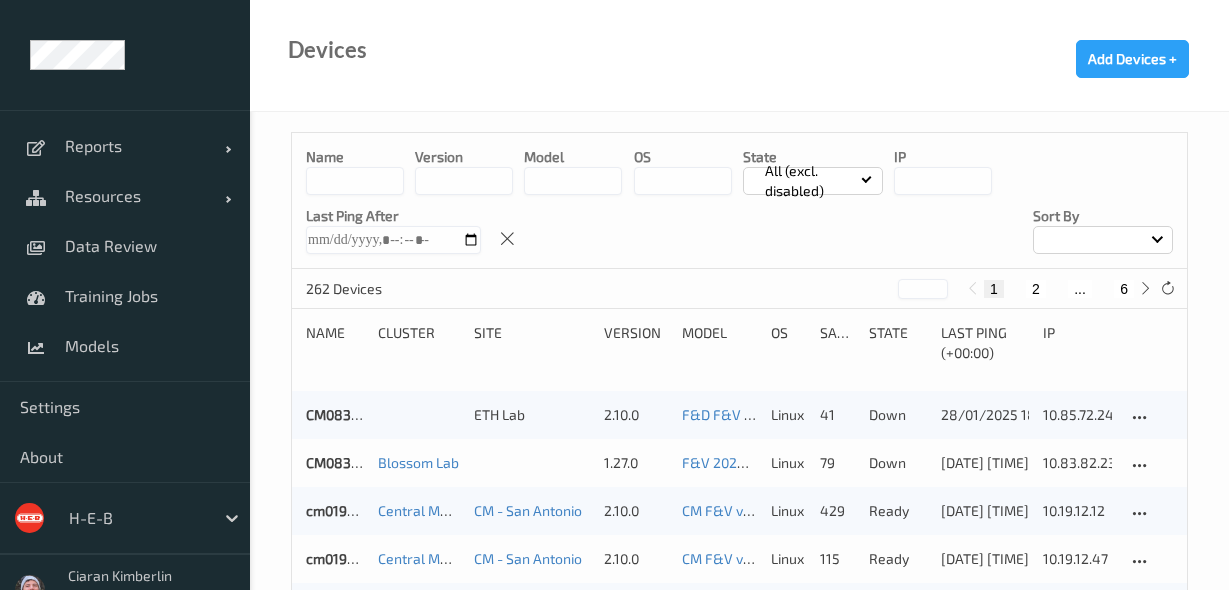 scroll, scrollTop: 0, scrollLeft: 0, axis: both 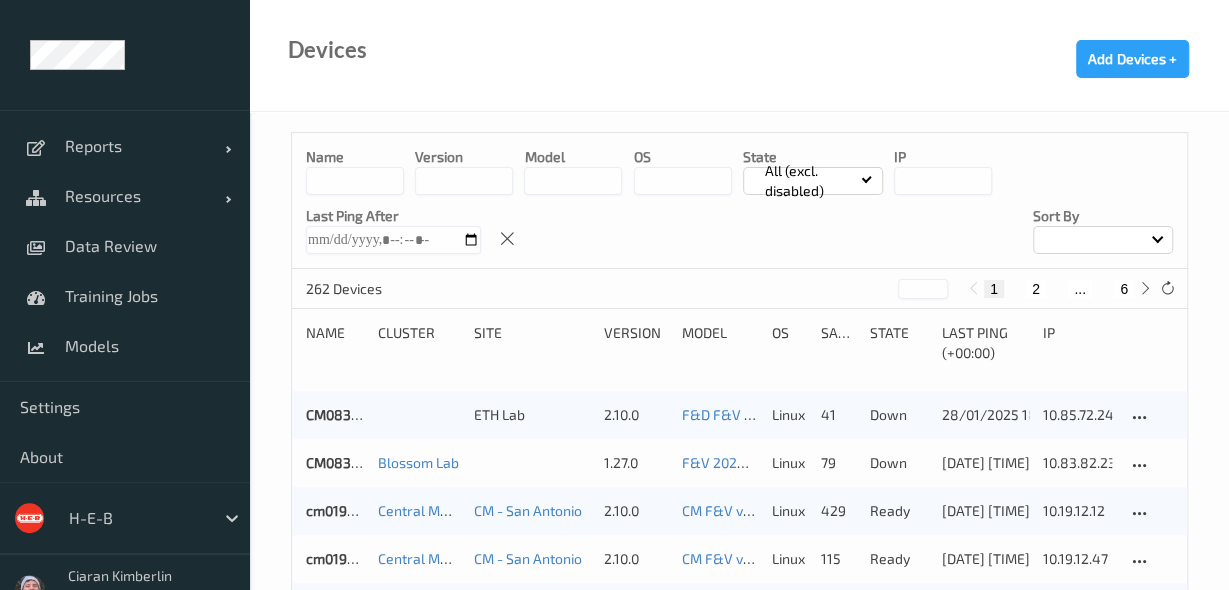 click on "6" at bounding box center [1124, 289] 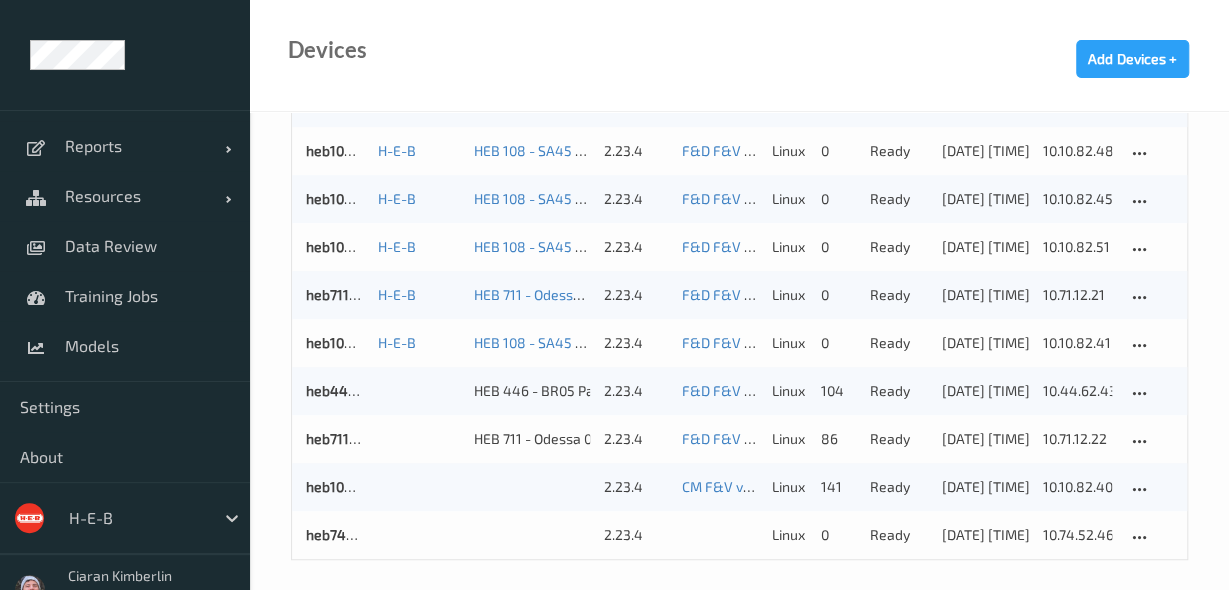 scroll, scrollTop: 418, scrollLeft: 0, axis: vertical 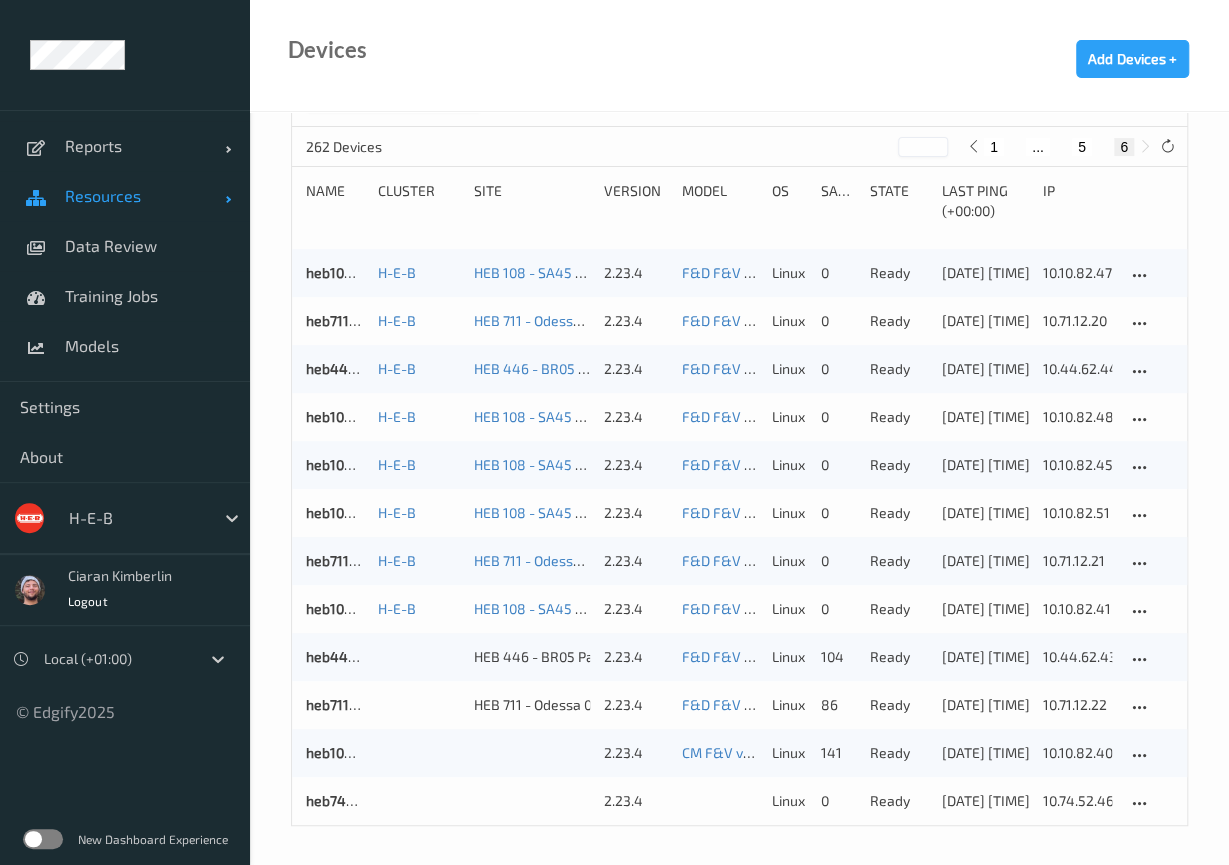 click on "Resources" at bounding box center [125, 196] 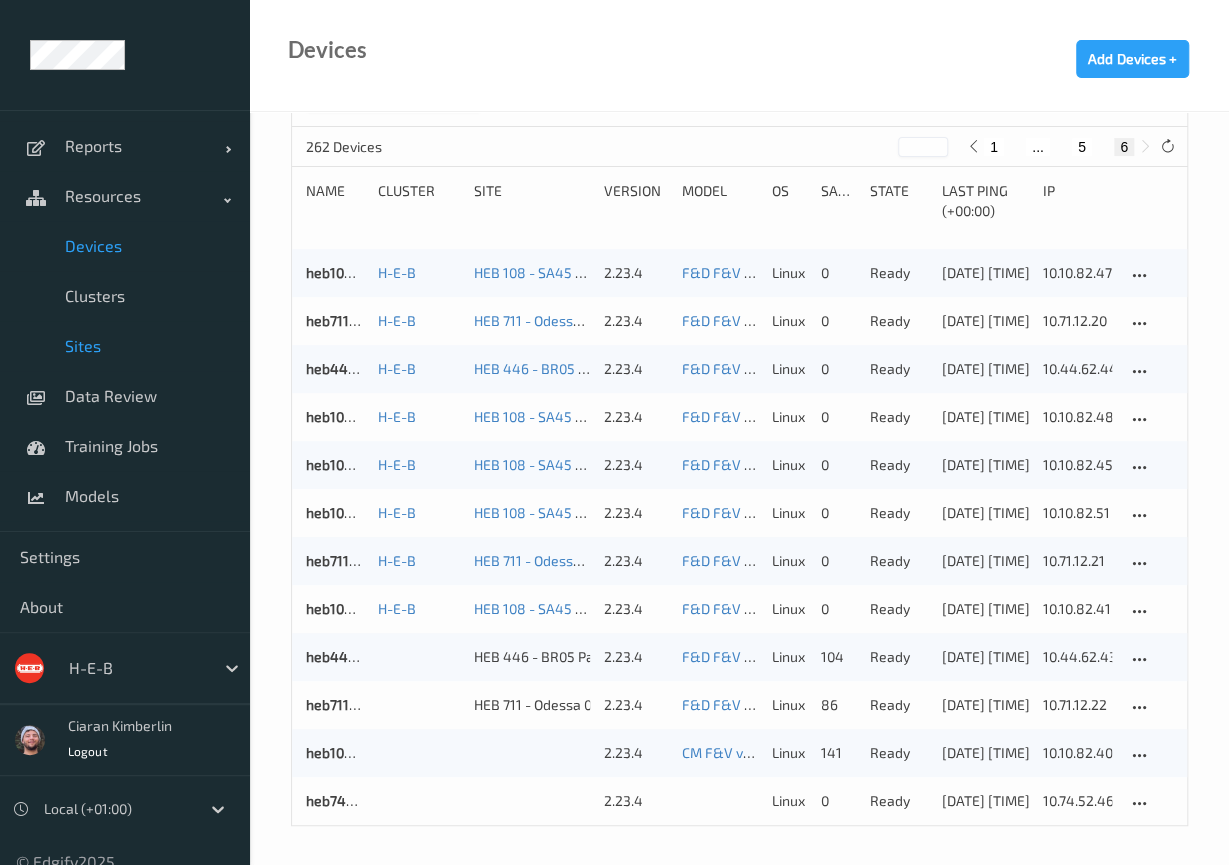 click on "Sites" at bounding box center (147, 346) 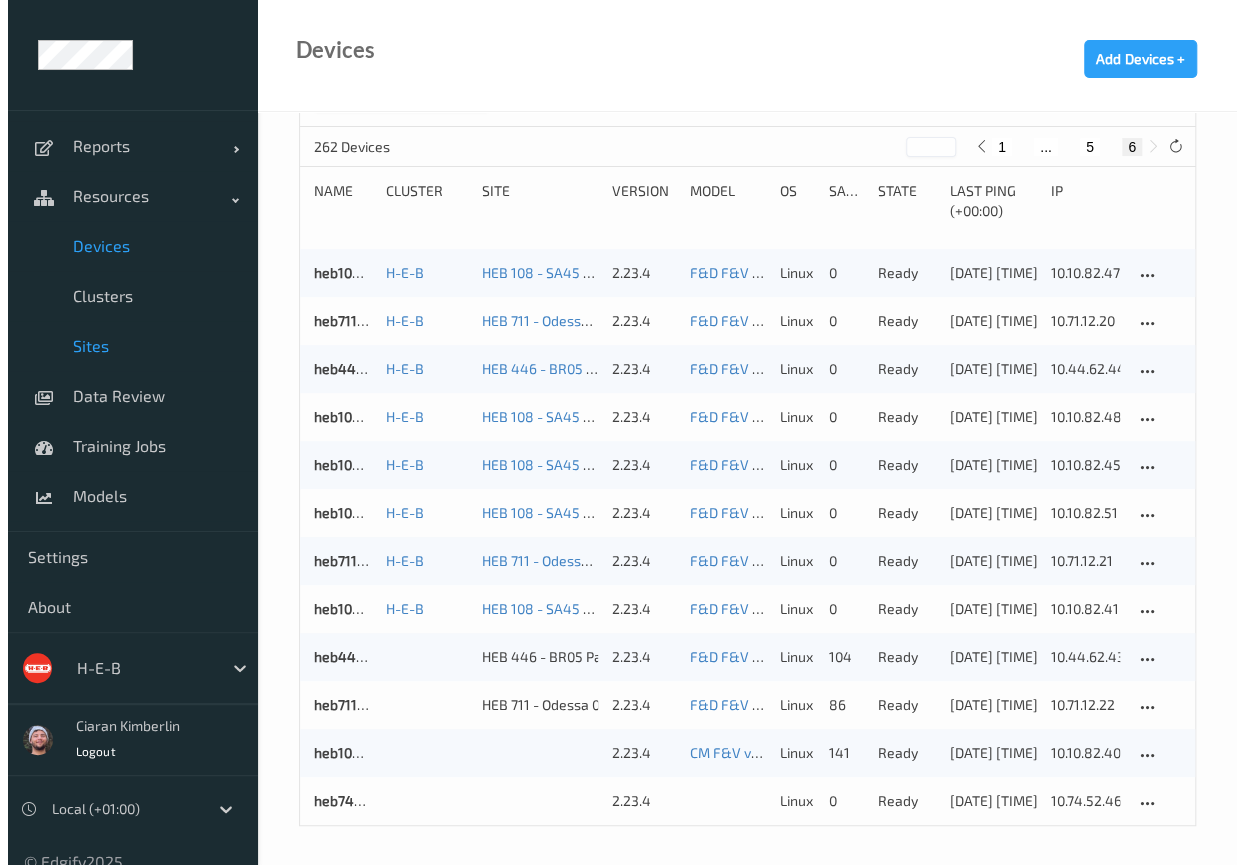 scroll, scrollTop: 0, scrollLeft: 0, axis: both 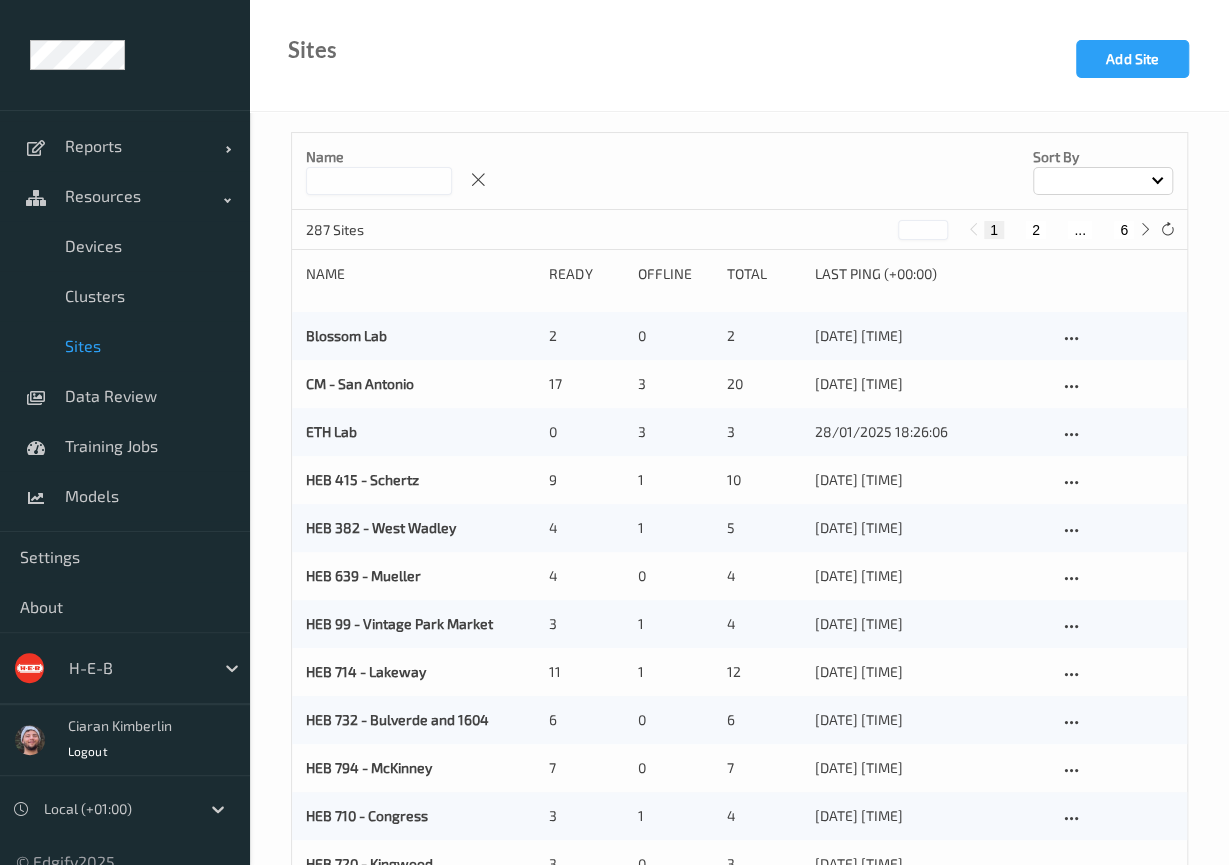 click at bounding box center (379, 181) 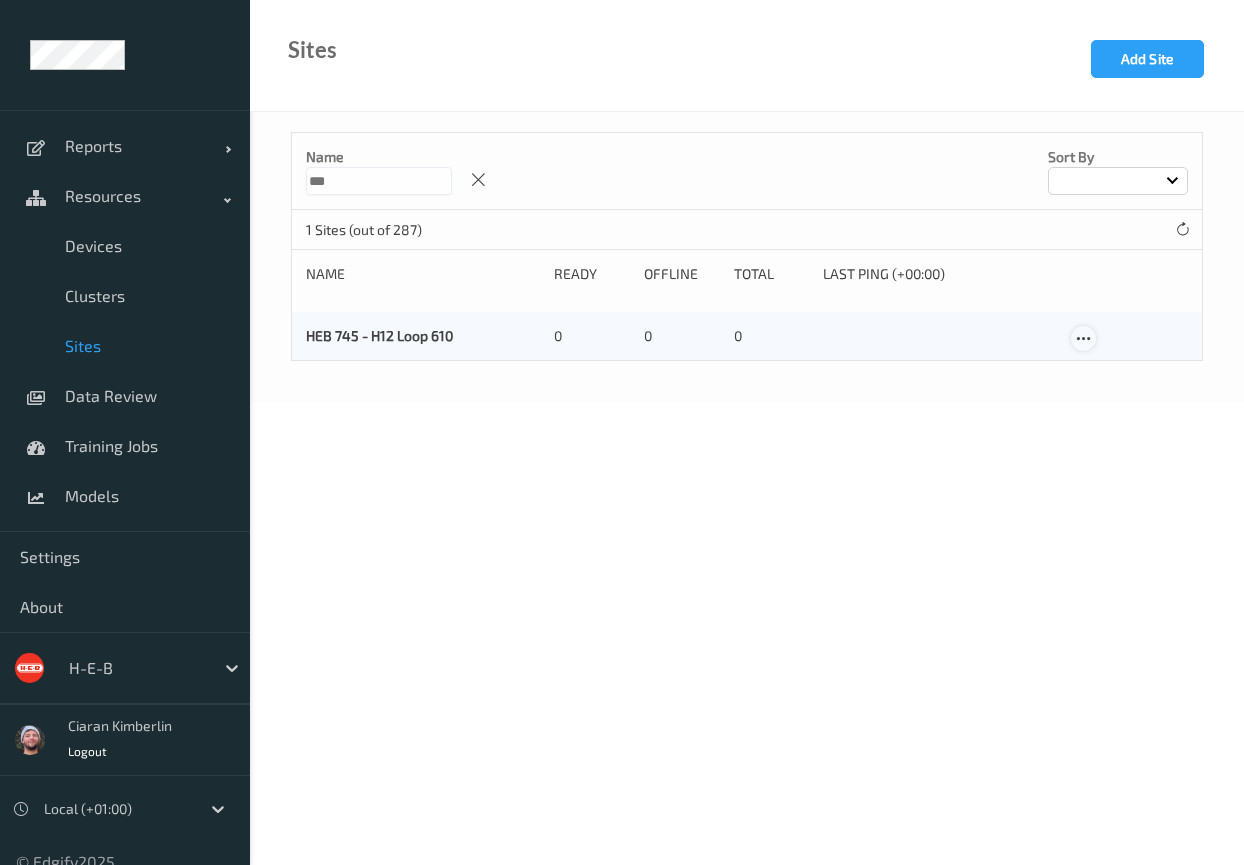 type on "***" 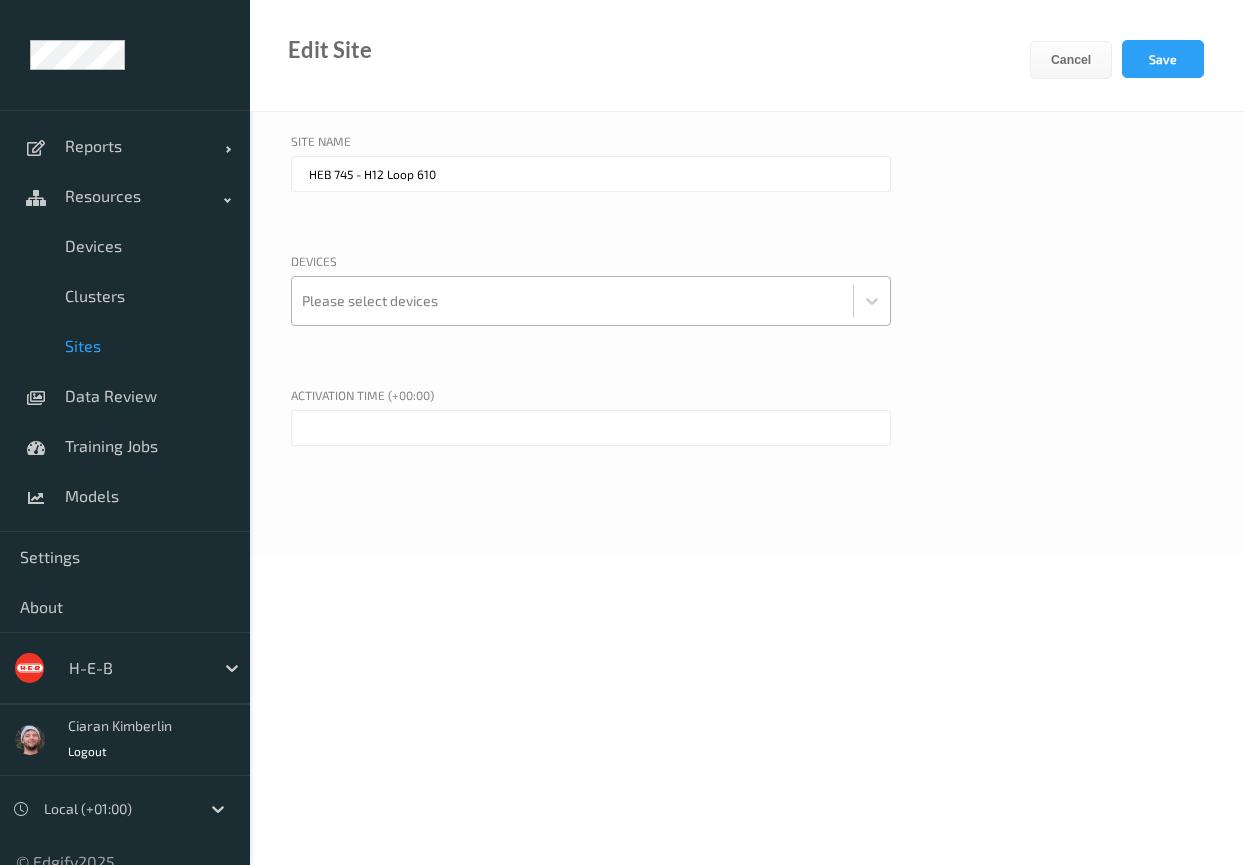 click at bounding box center (572, 301) 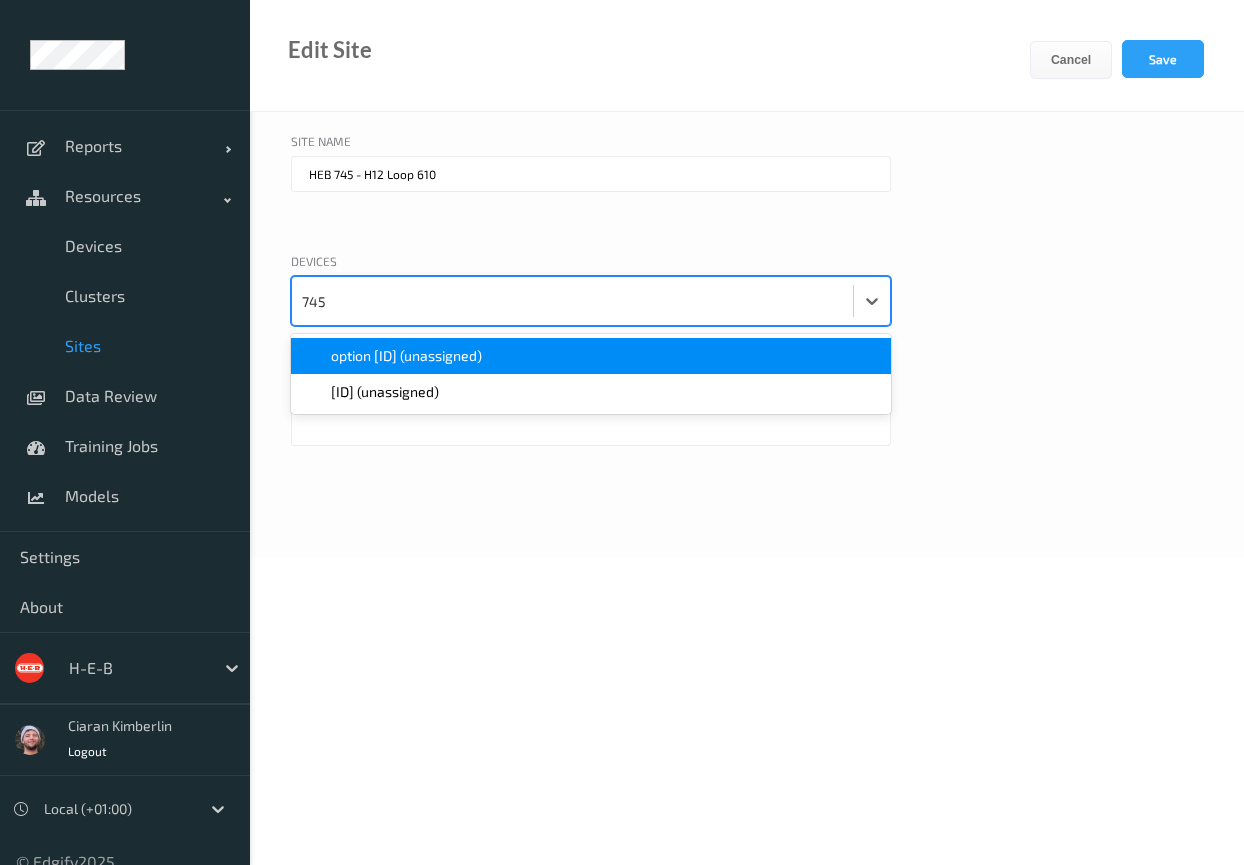 click on "option [ID] (unassigned)" at bounding box center [406, 356] 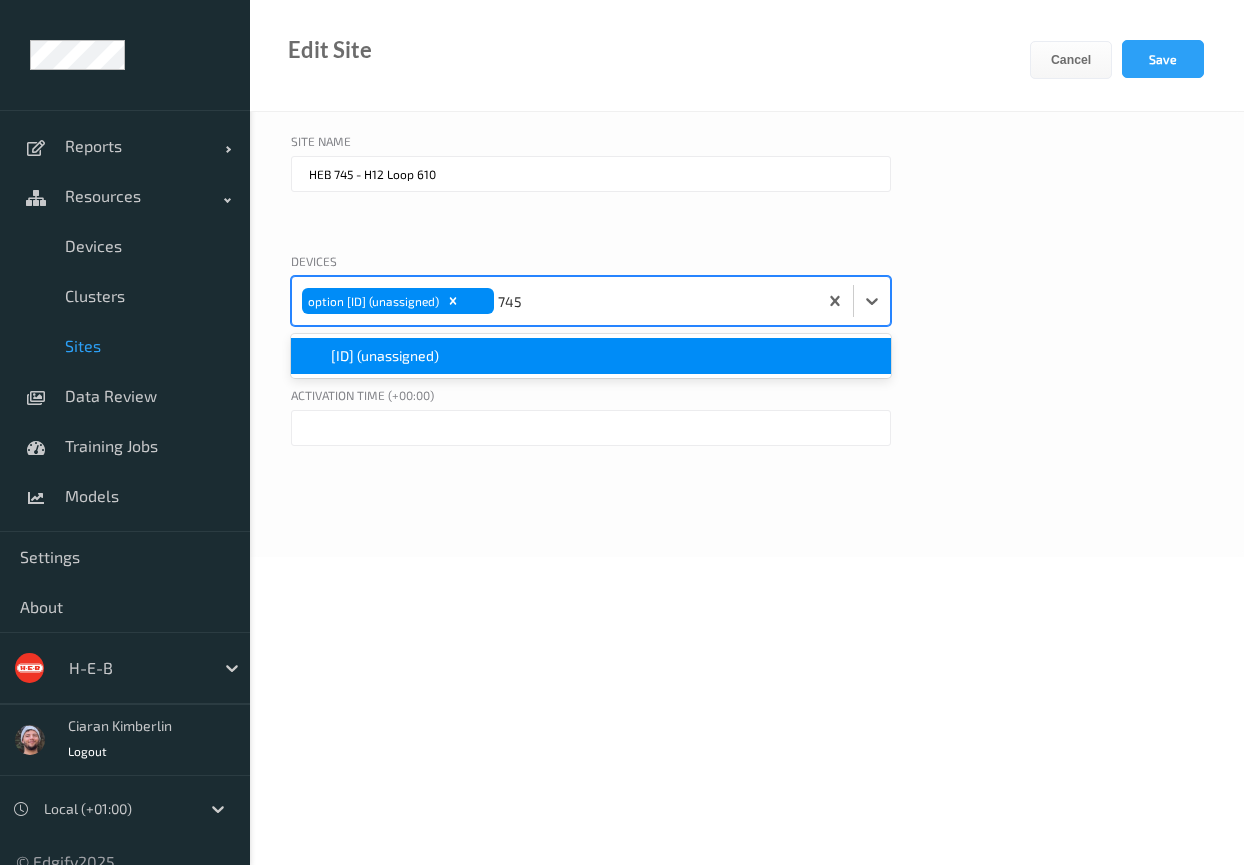 click on "[ID] (unassigned)" at bounding box center (385, 356) 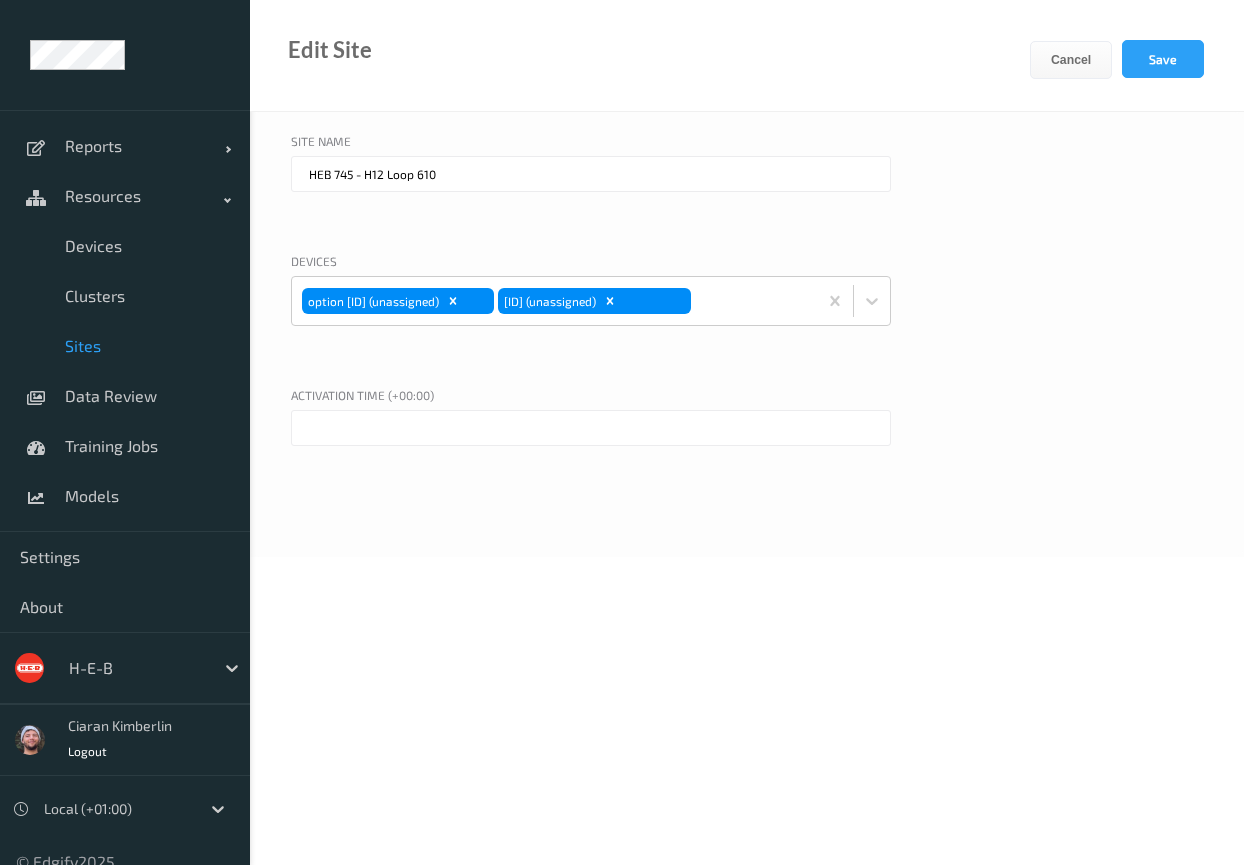 click on "Activation time (+00:00)" at bounding box center (591, 144) 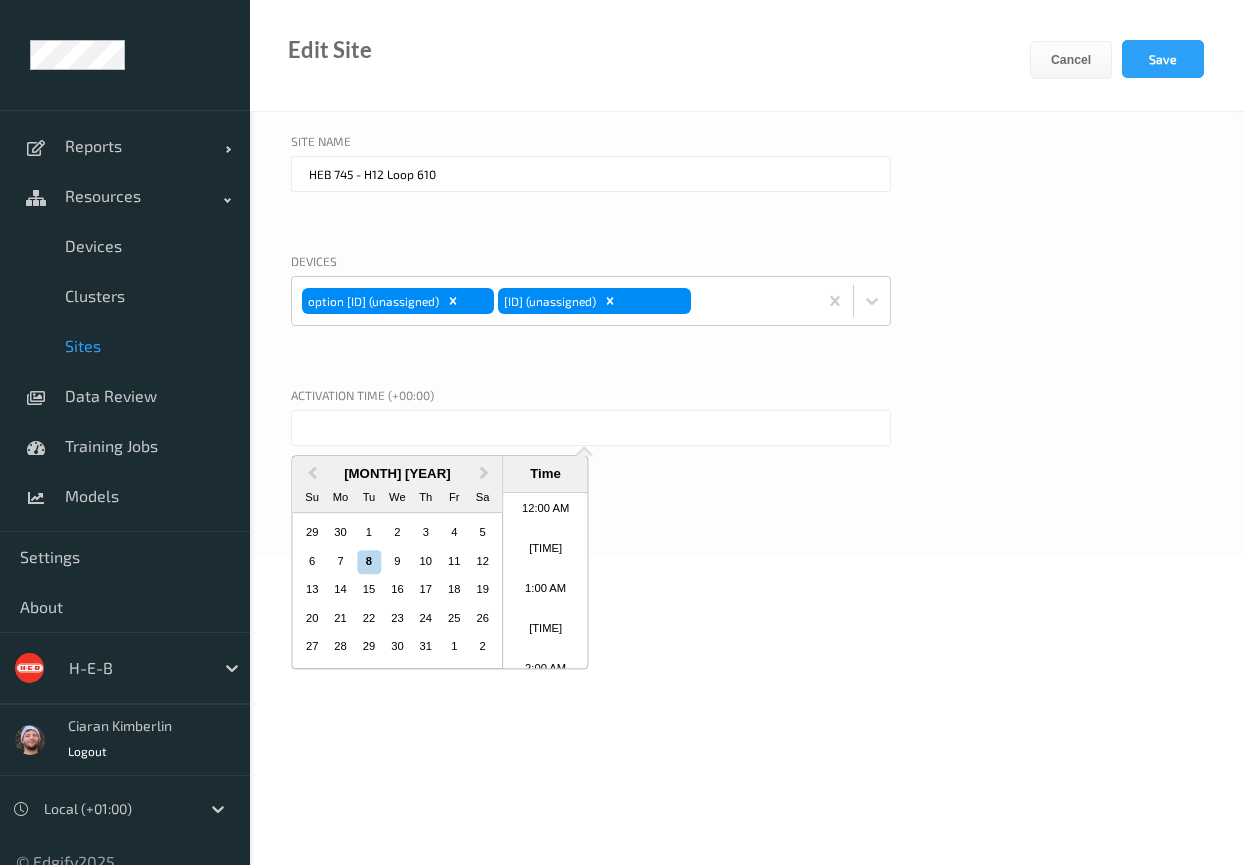 click at bounding box center [591, 428] 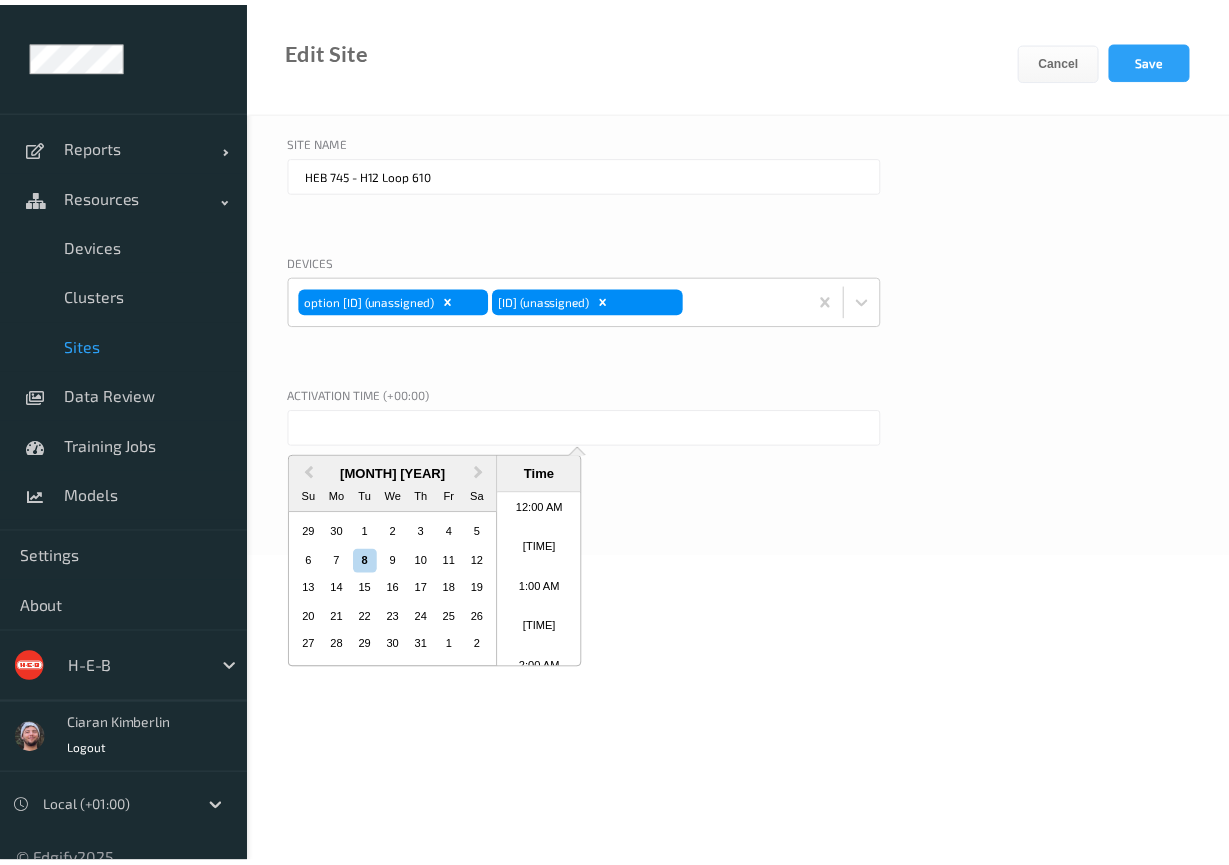 scroll, scrollTop: 1332, scrollLeft: 0, axis: vertical 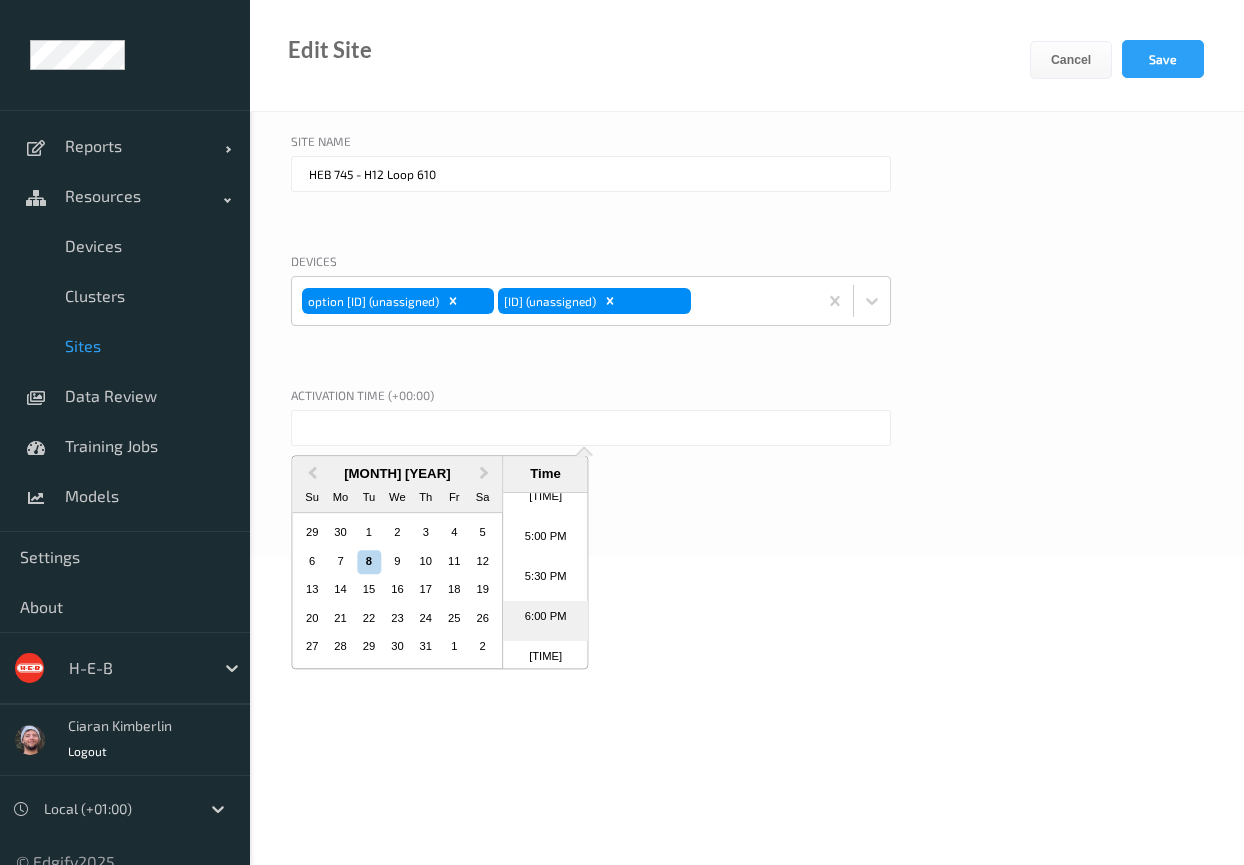 click on "6:00 PM" at bounding box center (545, 621) 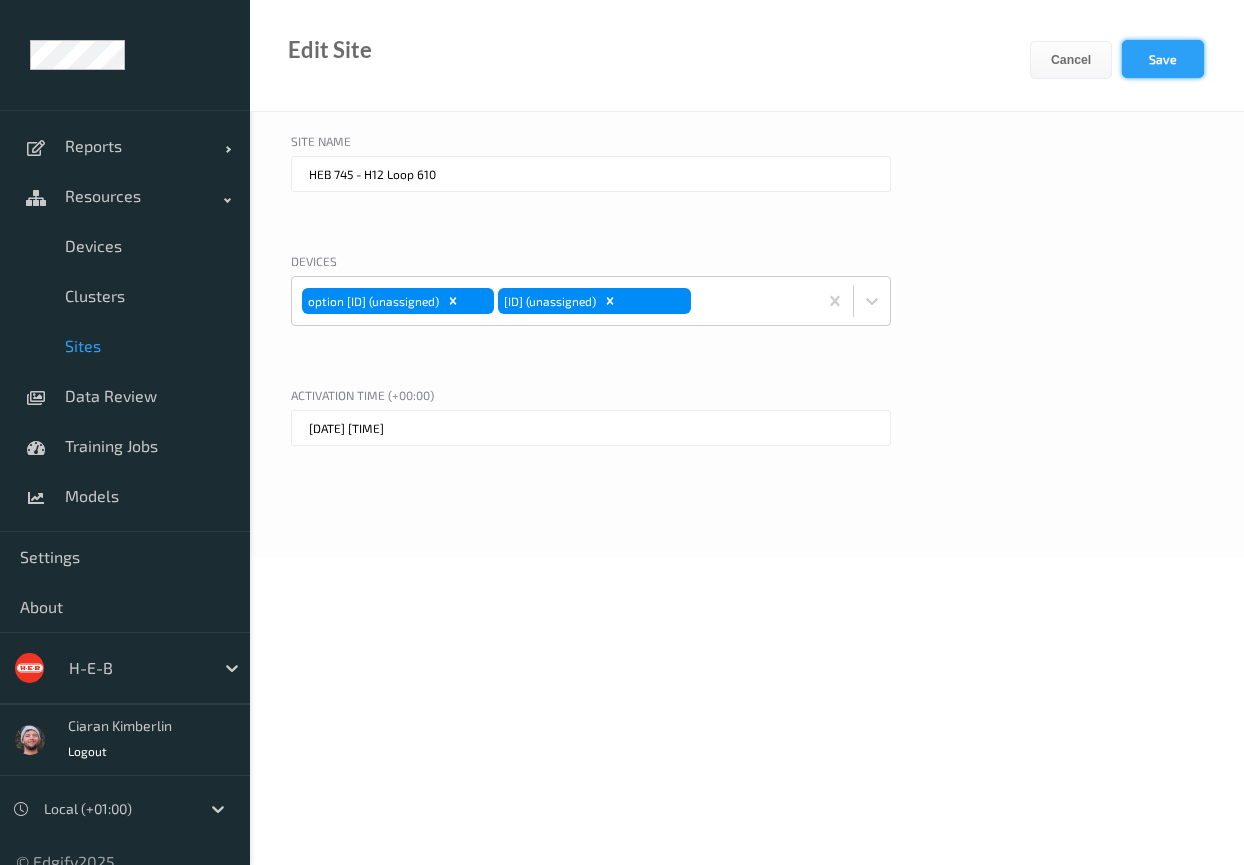 click on "Save" at bounding box center [1163, 59] 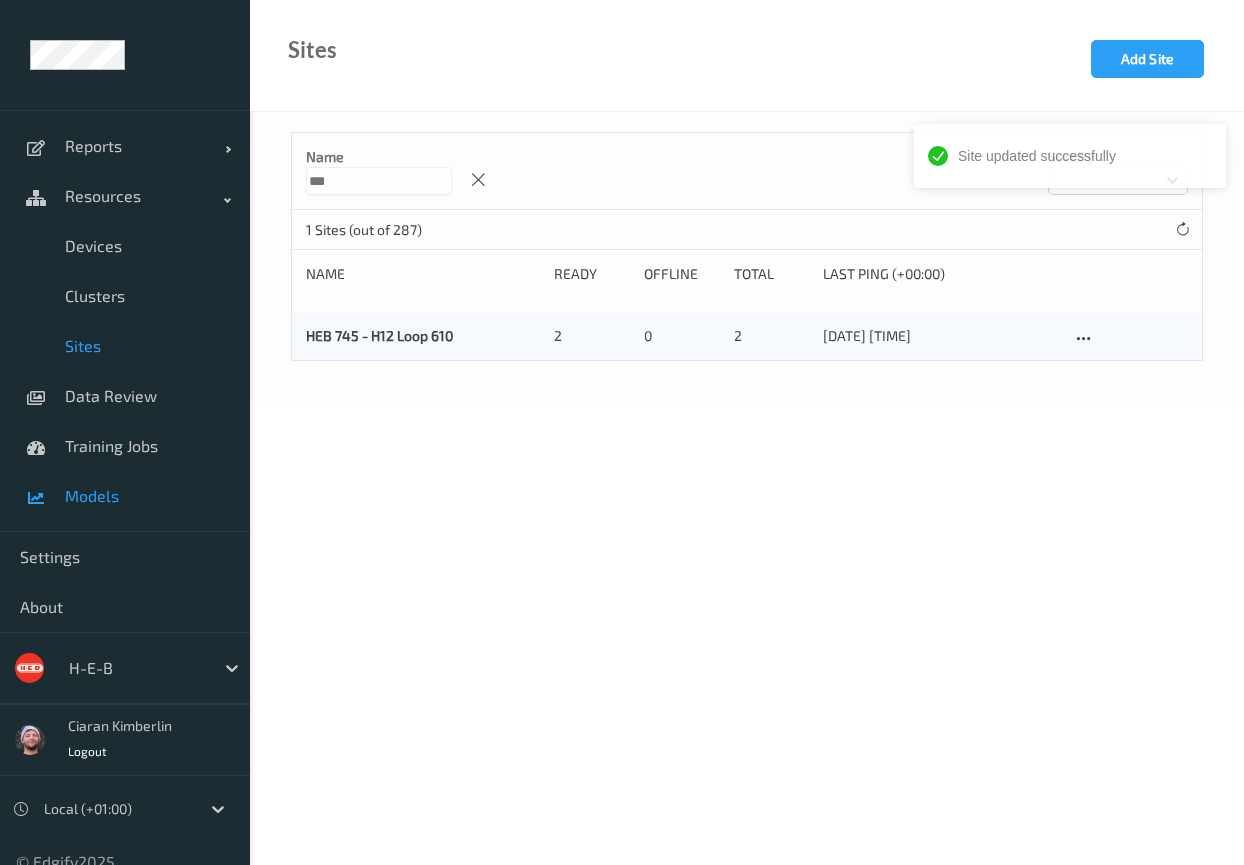 click on "Models" at bounding box center [125, 496] 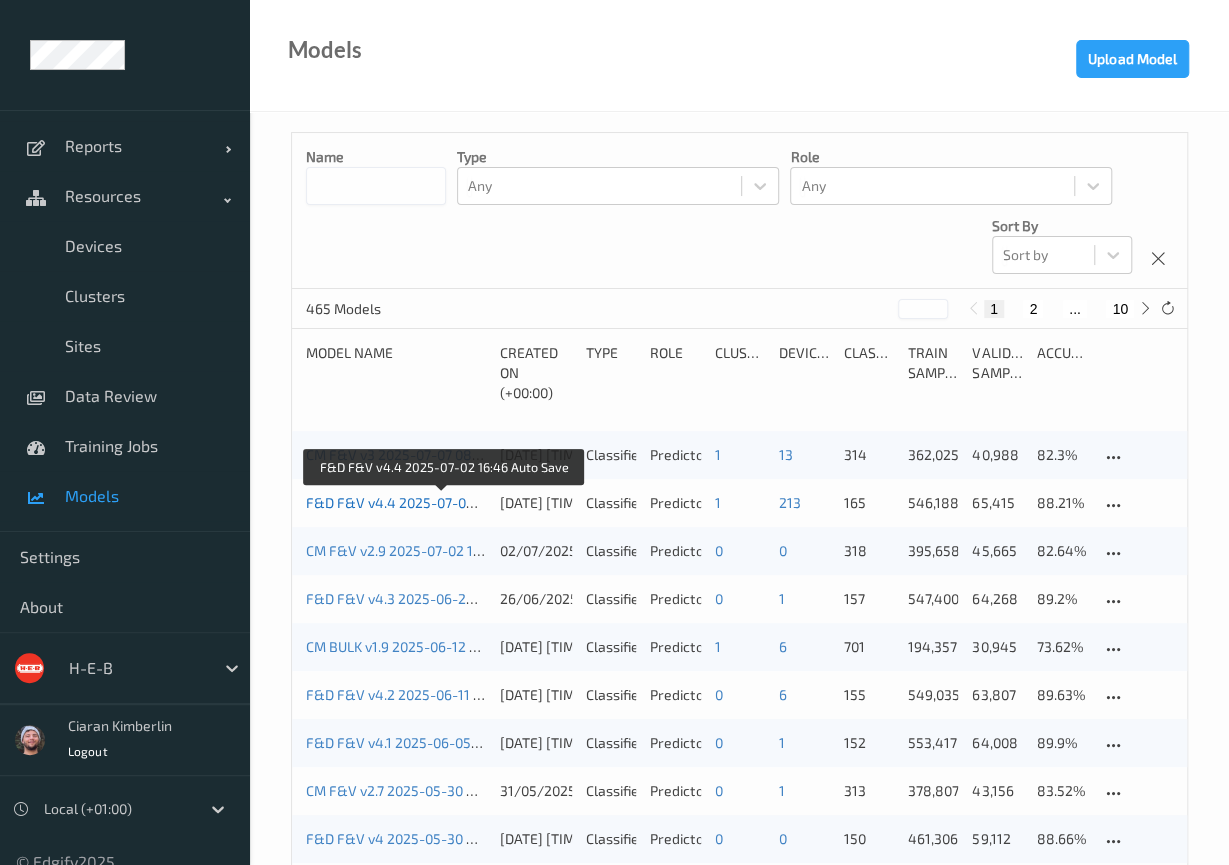 click on "F&D F&V v4.4 2025-07-02 16:46 Auto Save" at bounding box center [442, 502] 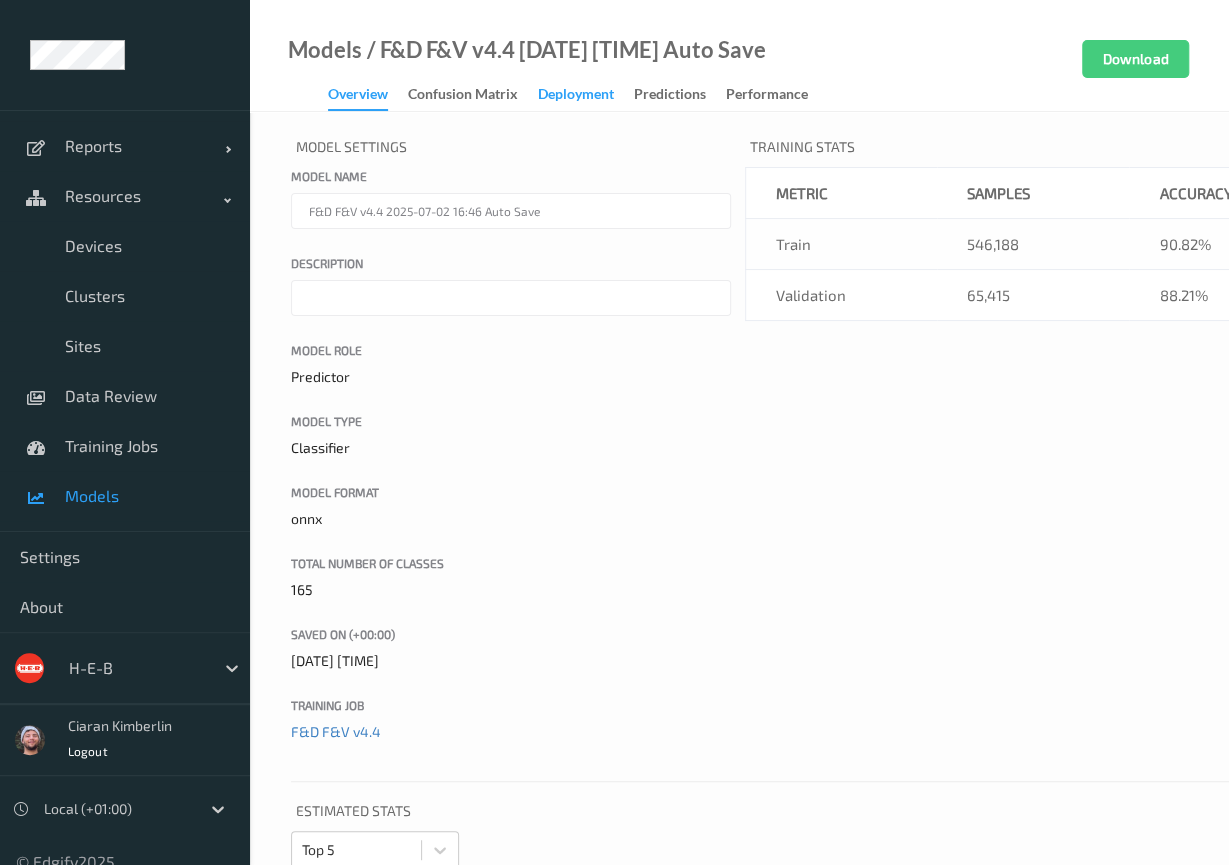 click on "Deployment" at bounding box center [576, 96] 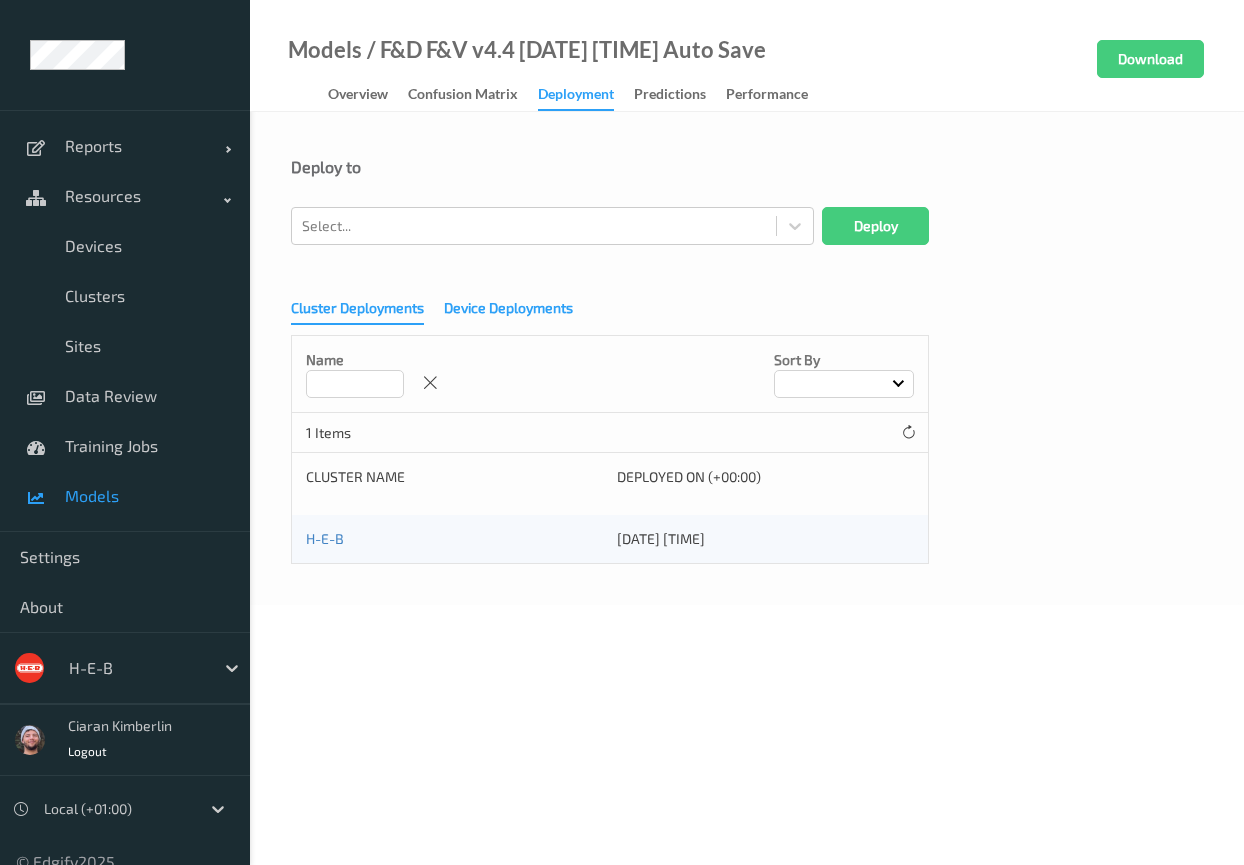 click on "Device Deployments" at bounding box center [508, 310] 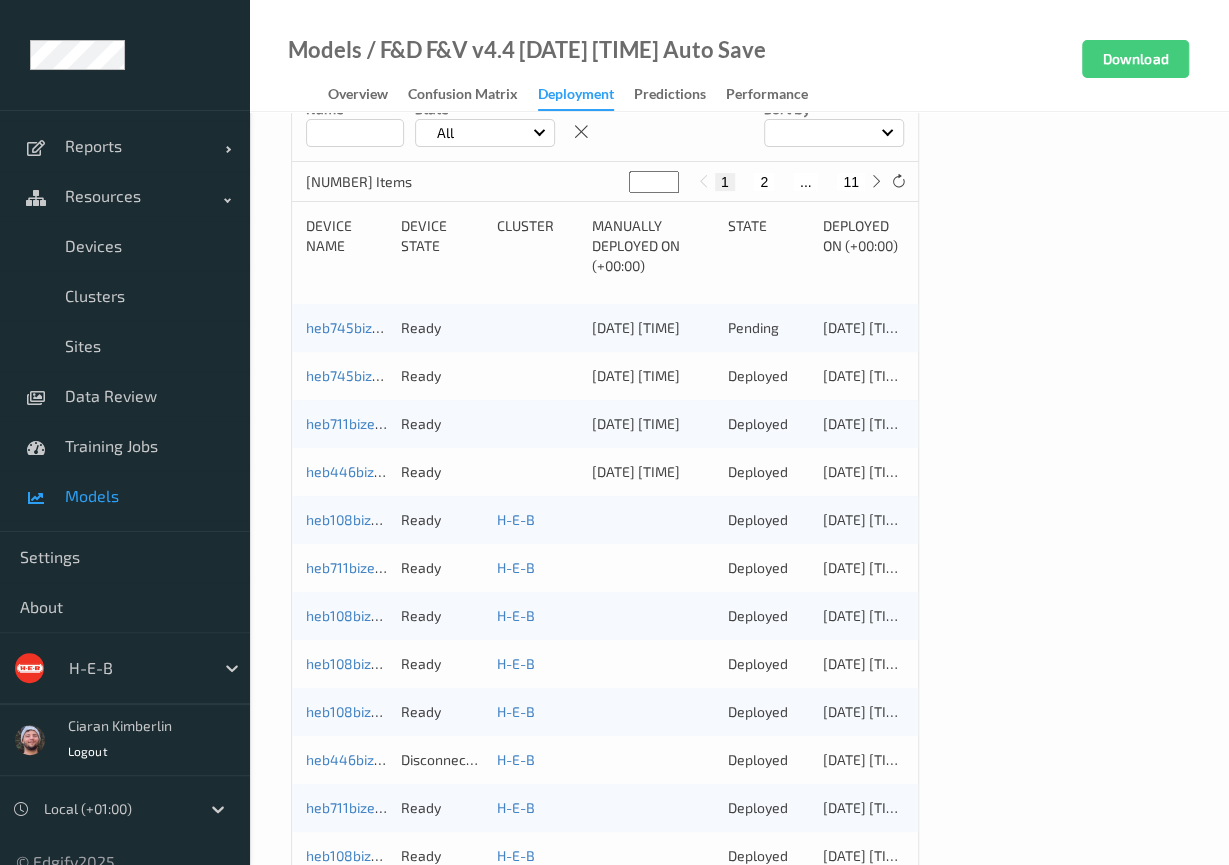 scroll, scrollTop: 0, scrollLeft: 0, axis: both 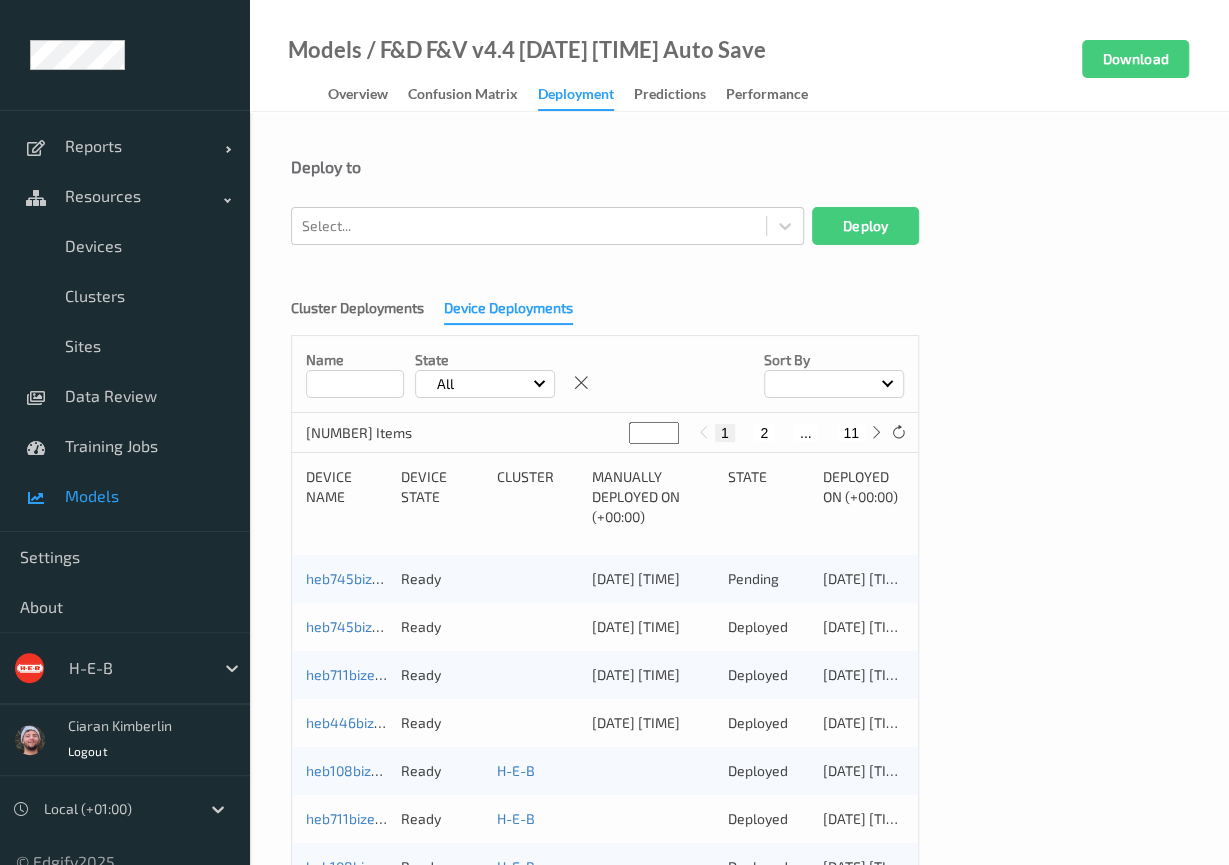 click at bounding box center [355, 384] 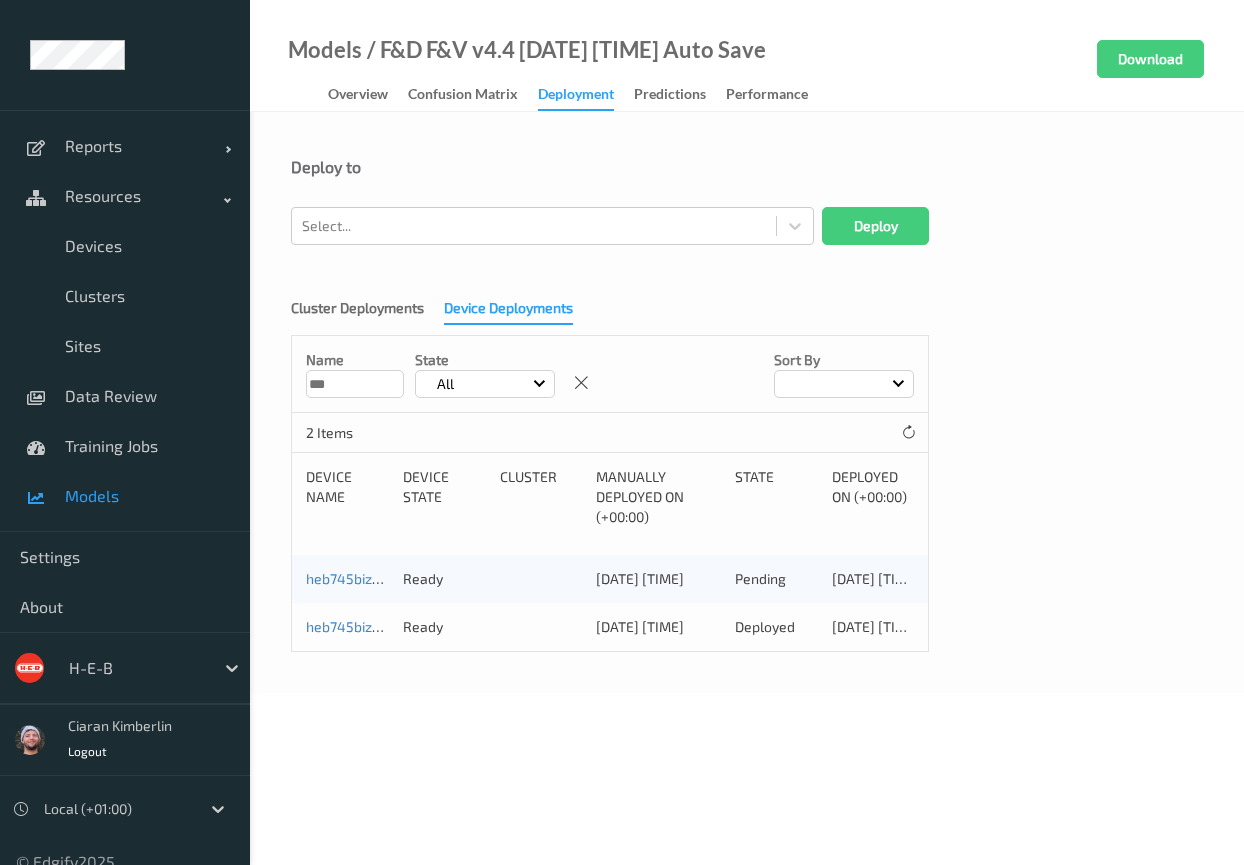 type on "***" 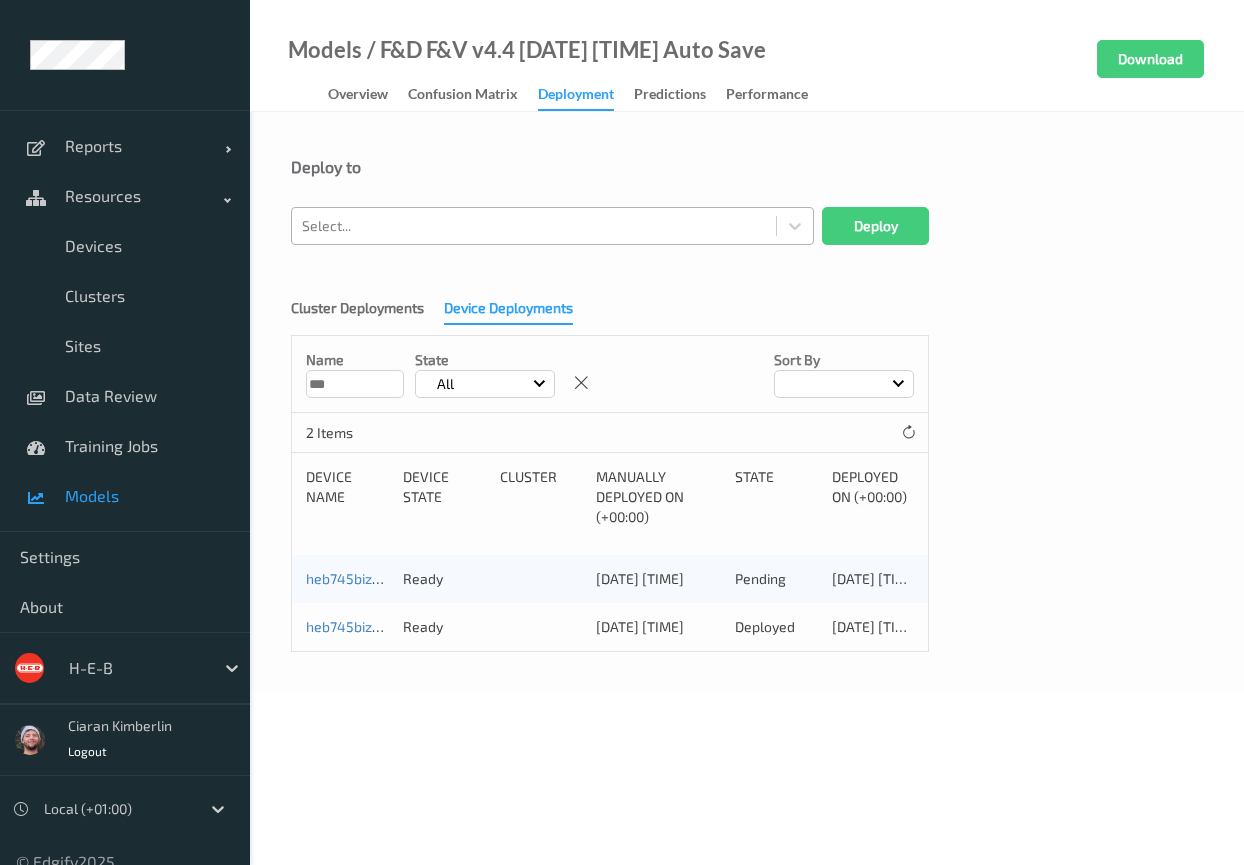 click at bounding box center (534, 226) 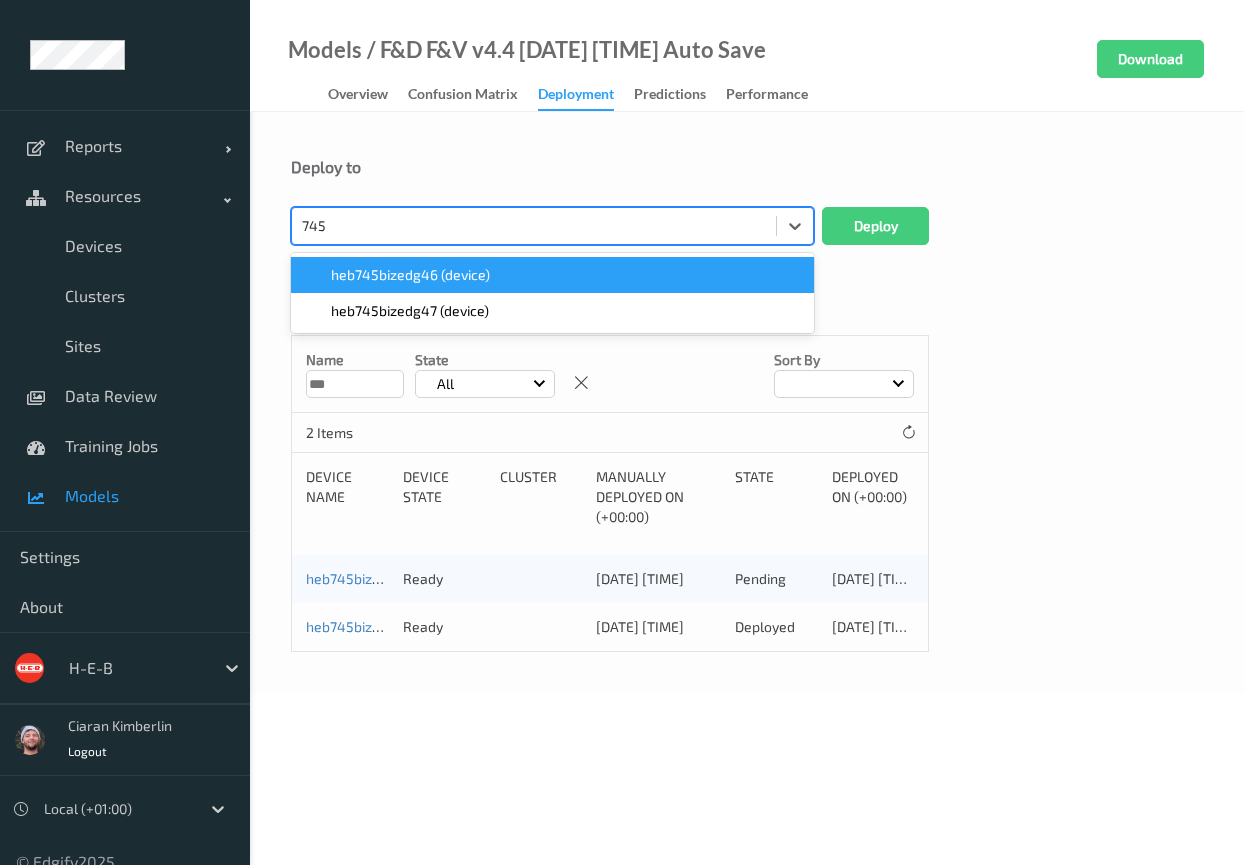 click on "heb745bizedg46 (device)" at bounding box center (410, 275) 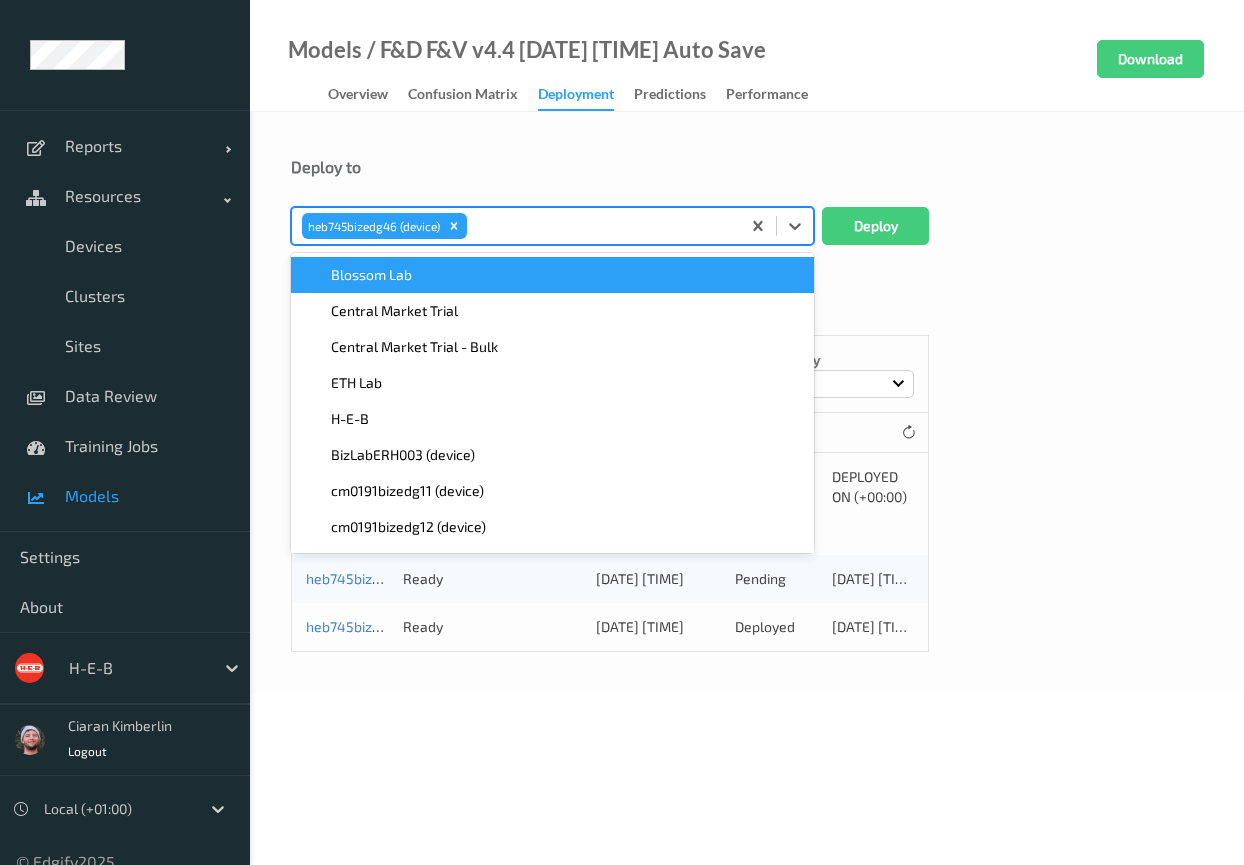 paste on "745" 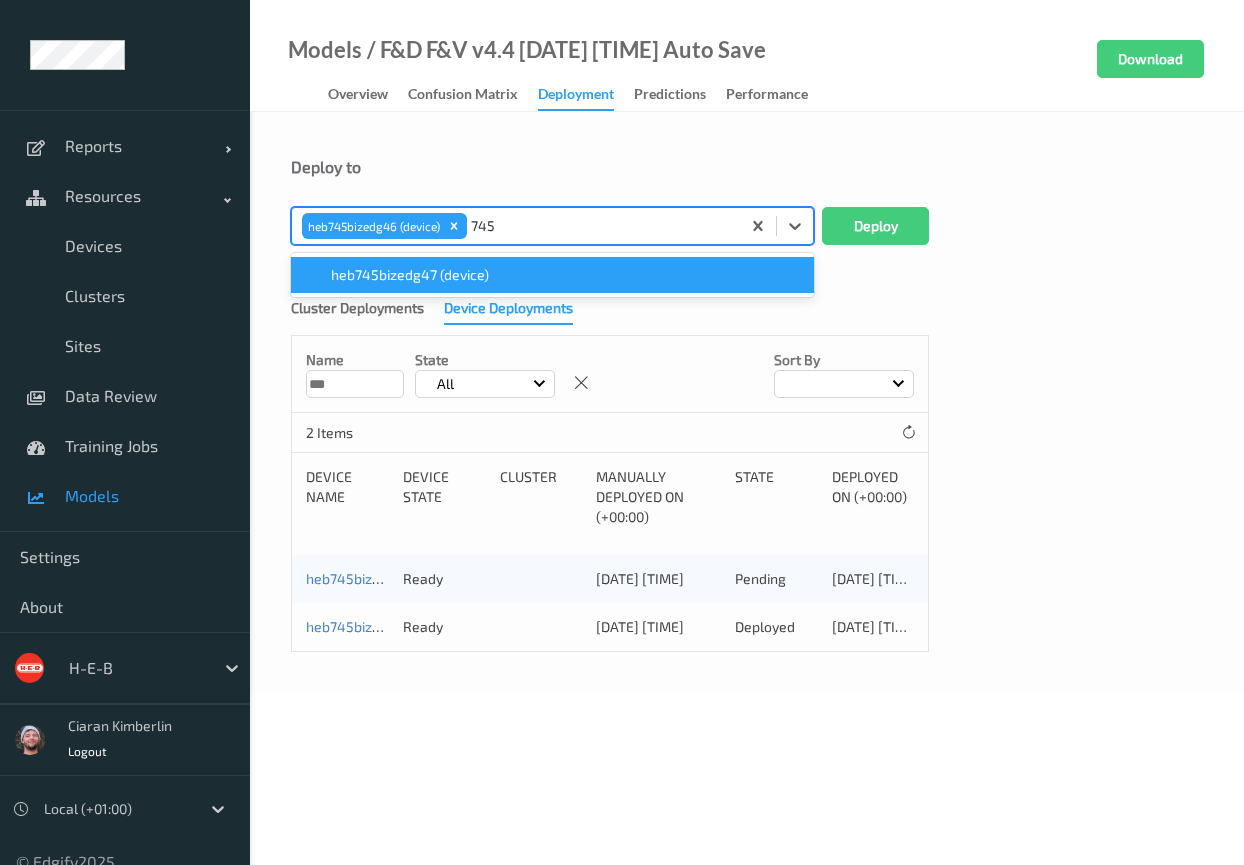 click on "heb745bizedg47 (device)" at bounding box center [410, 275] 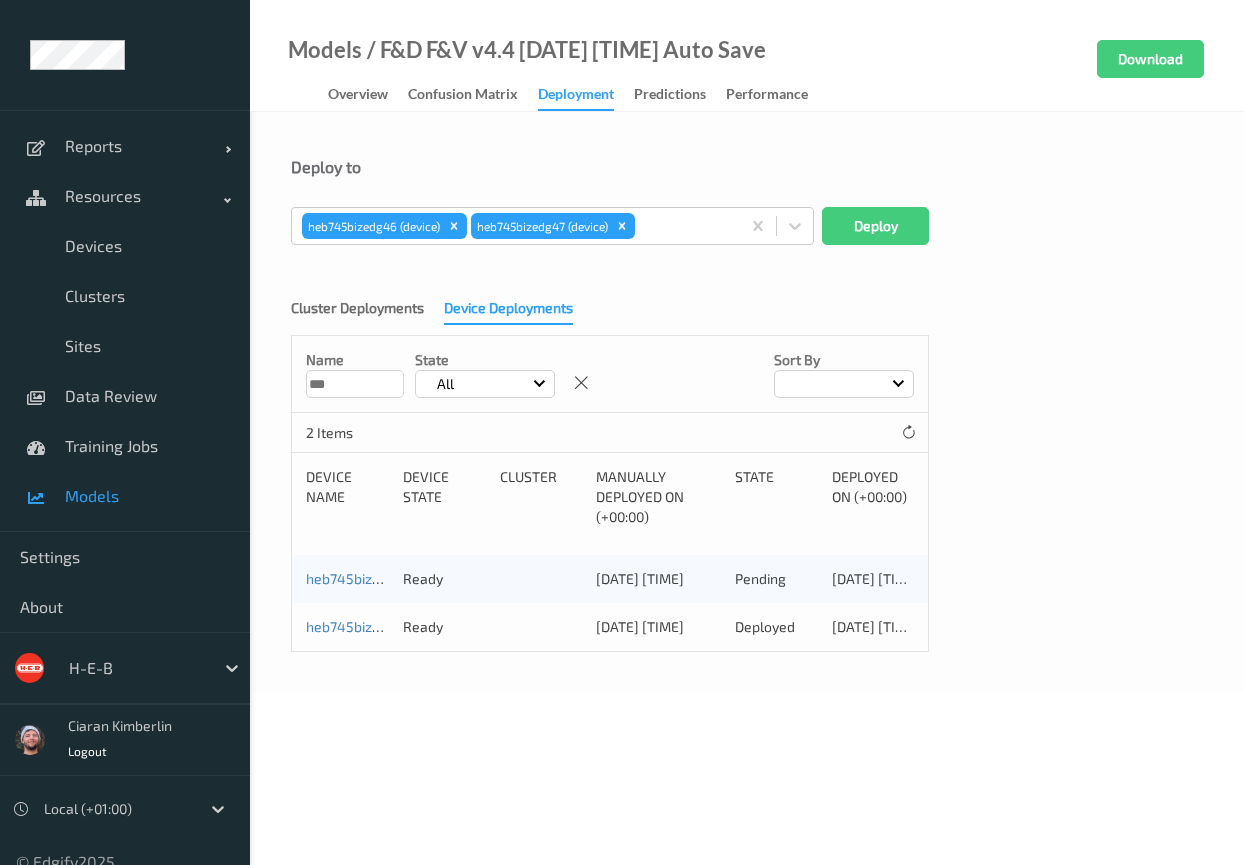 click on "Deploy to" at bounding box center (747, 182) 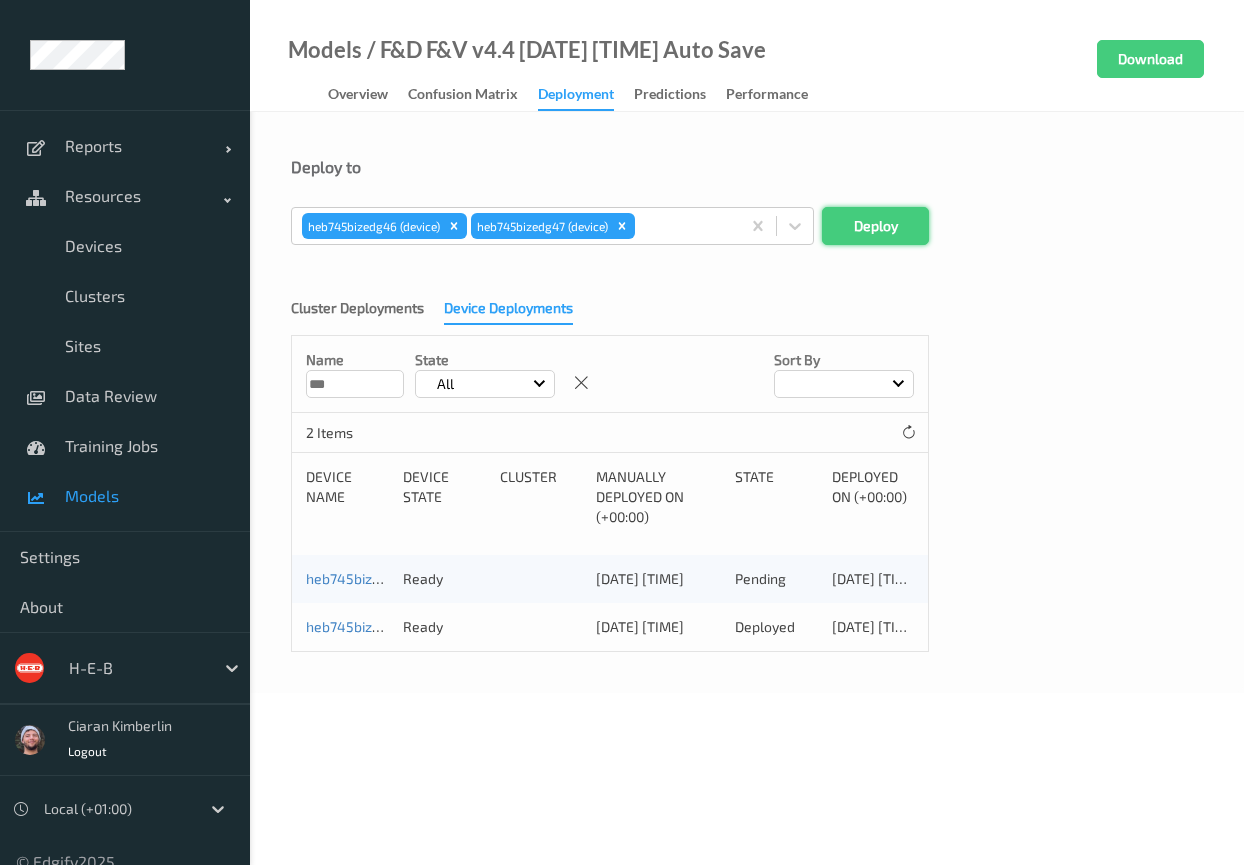 click on "Deploy" at bounding box center (875, 226) 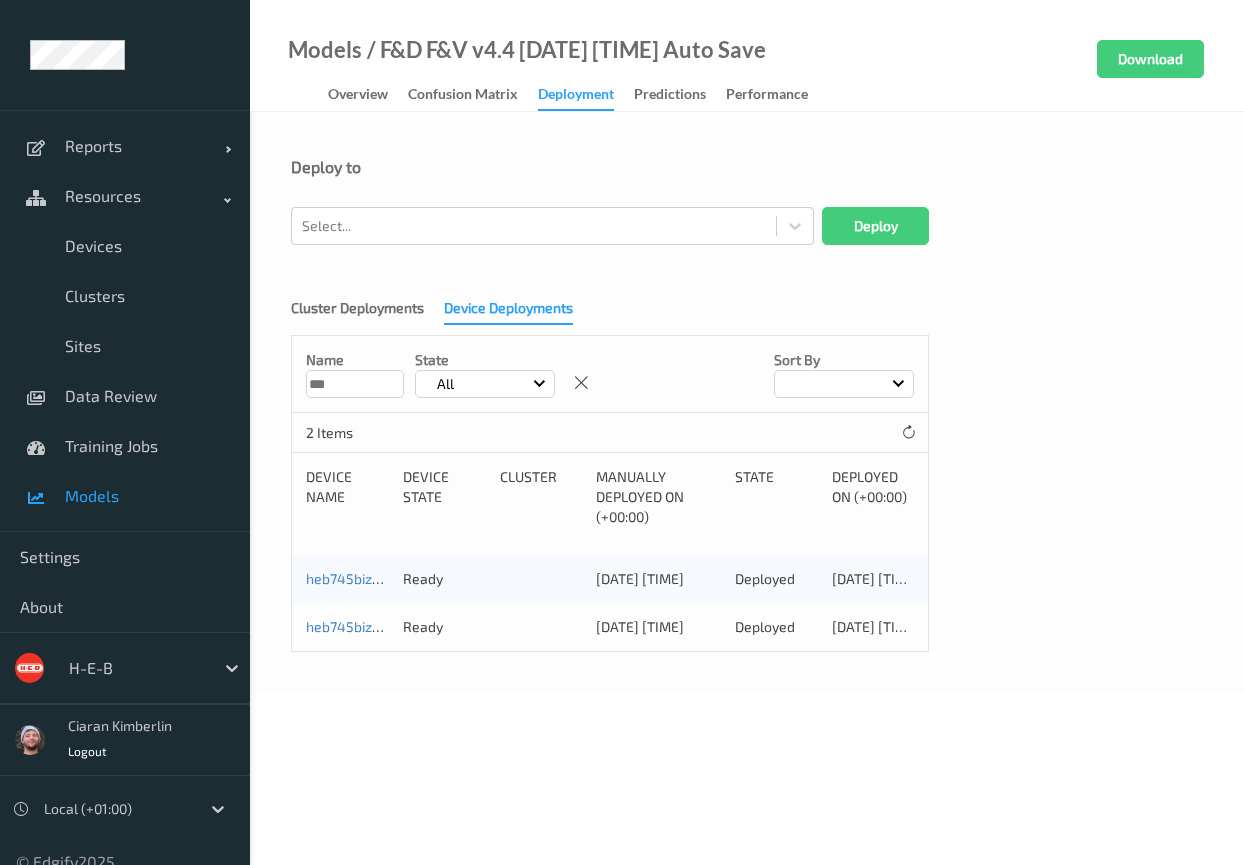 click on "Models" at bounding box center [147, 496] 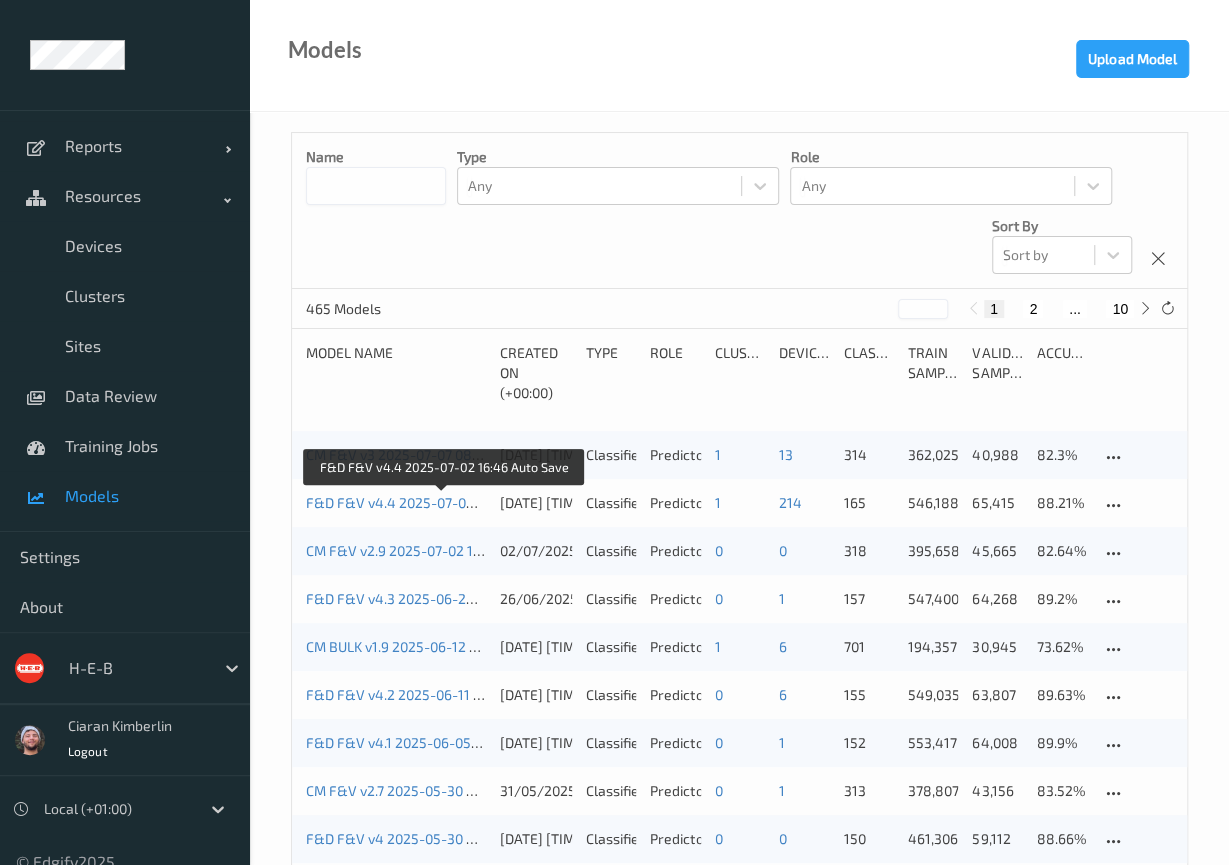 click on "F&D F&V v4.4 2025-07-02 16:46 Auto Save" at bounding box center [442, 502] 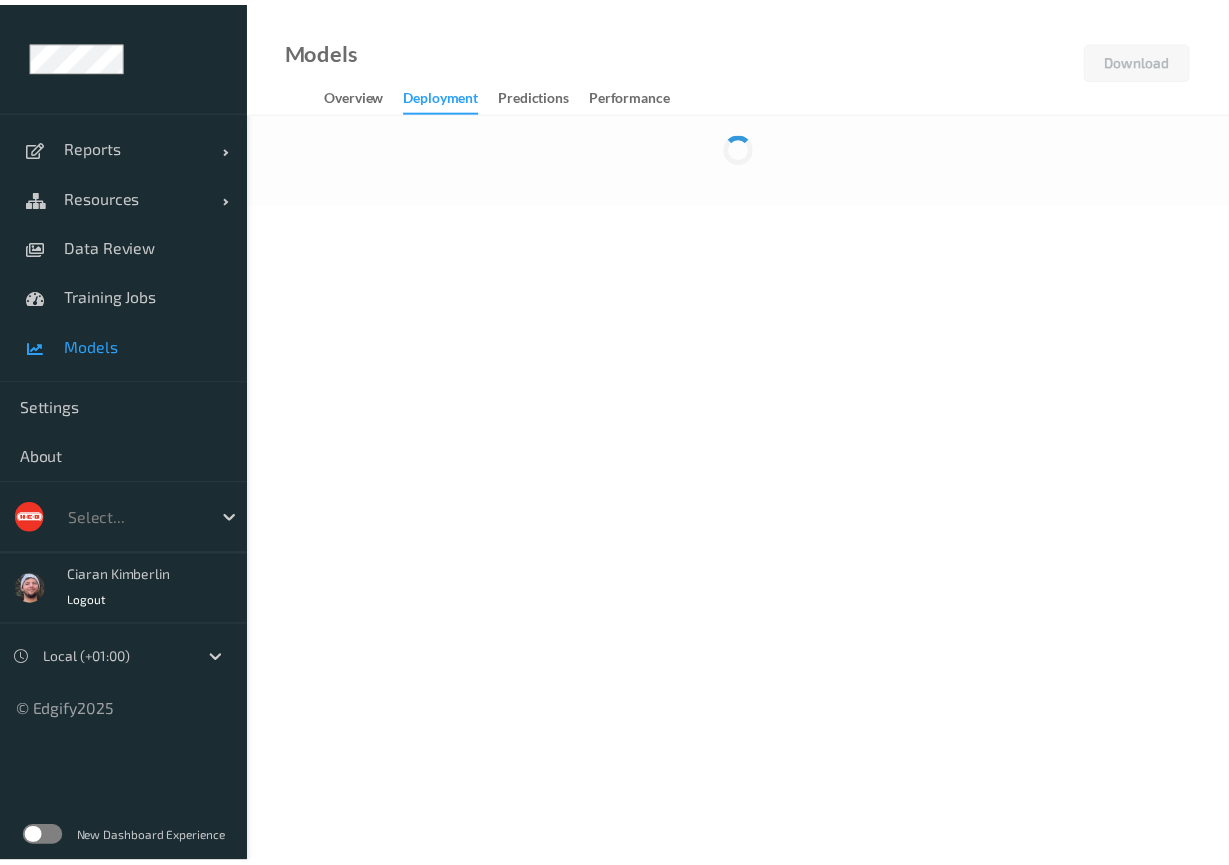 scroll, scrollTop: 0, scrollLeft: 0, axis: both 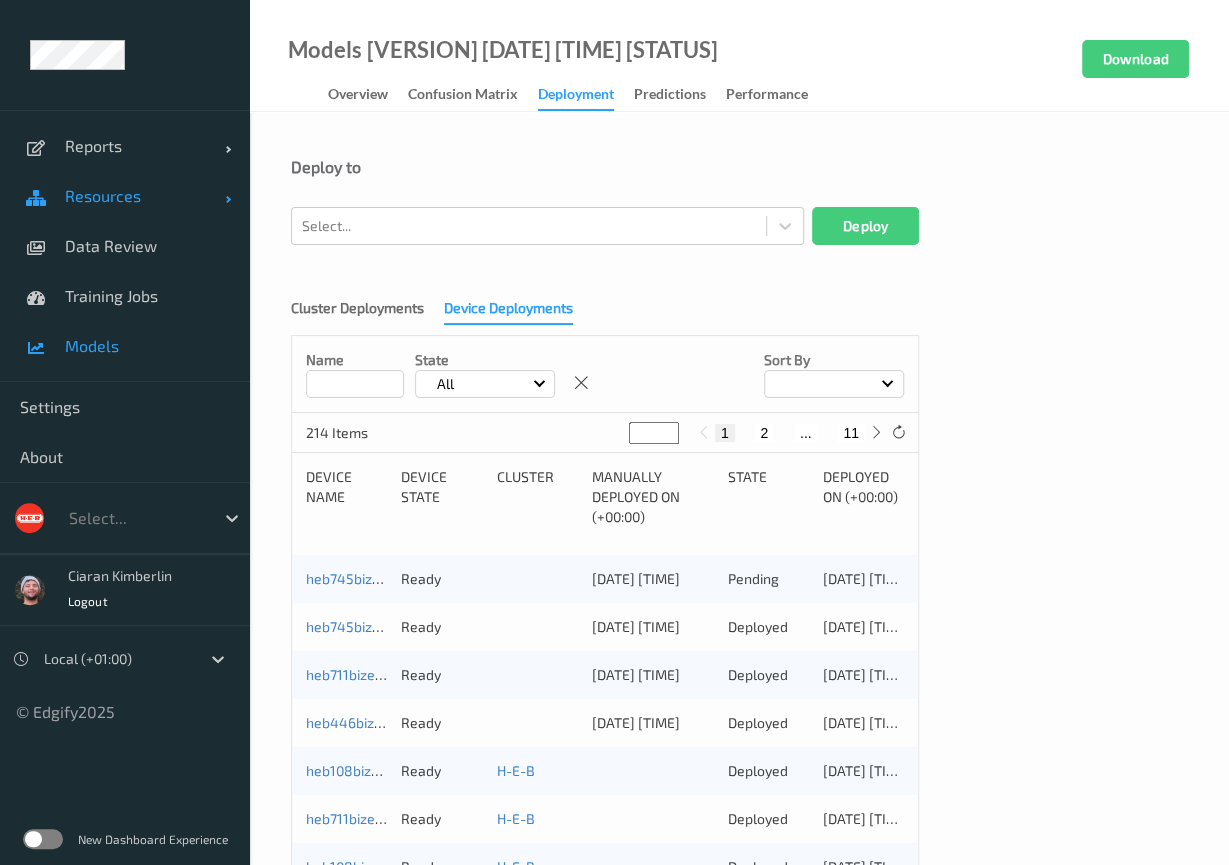 click on "Resources" at bounding box center (145, 196) 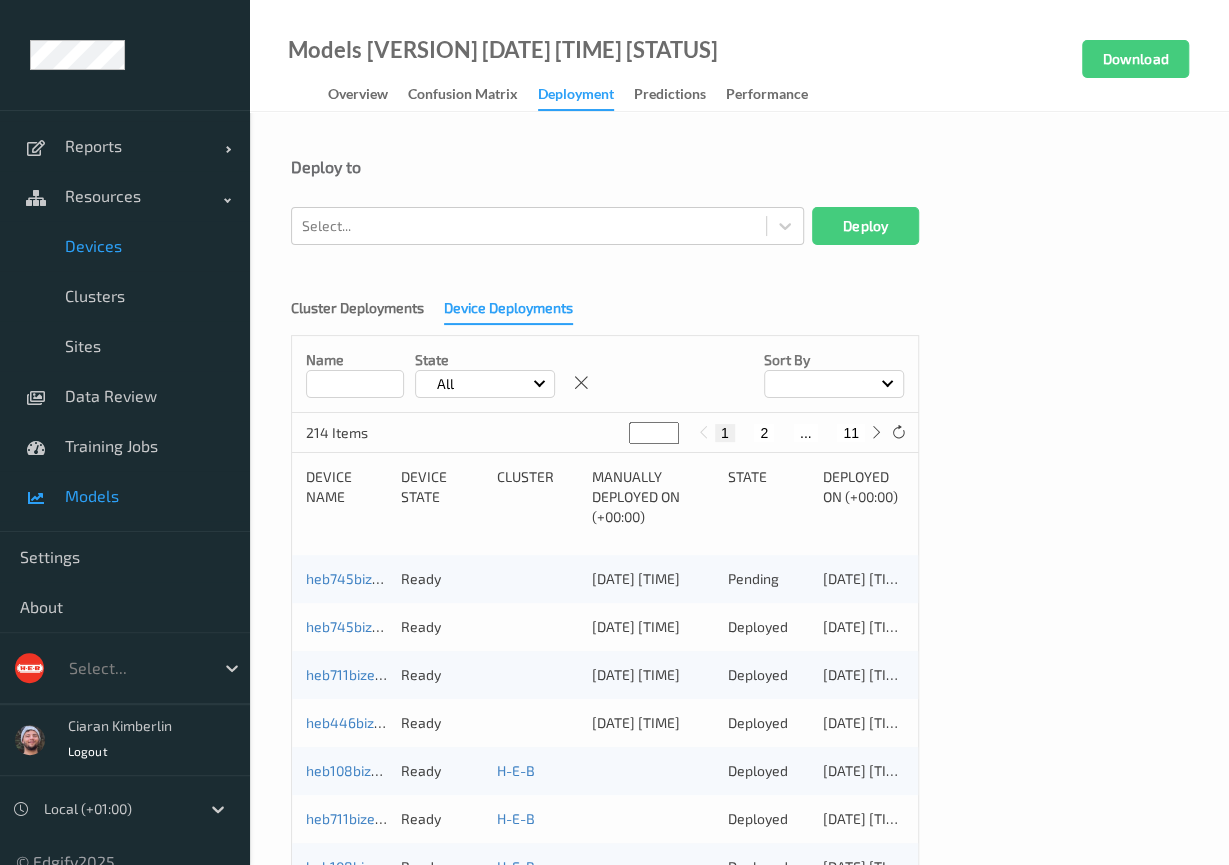 click on "Devices" at bounding box center (147, 246) 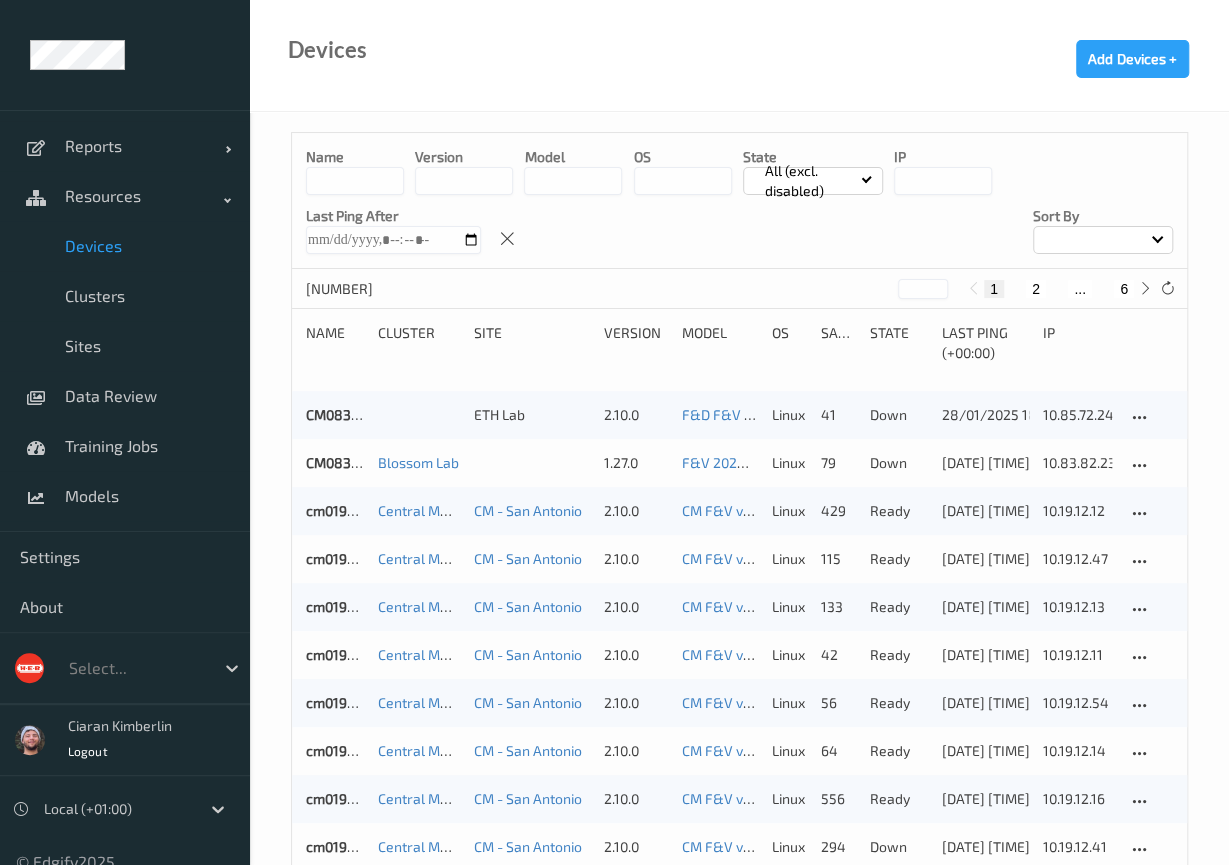 click on "6" at bounding box center [1124, 289] 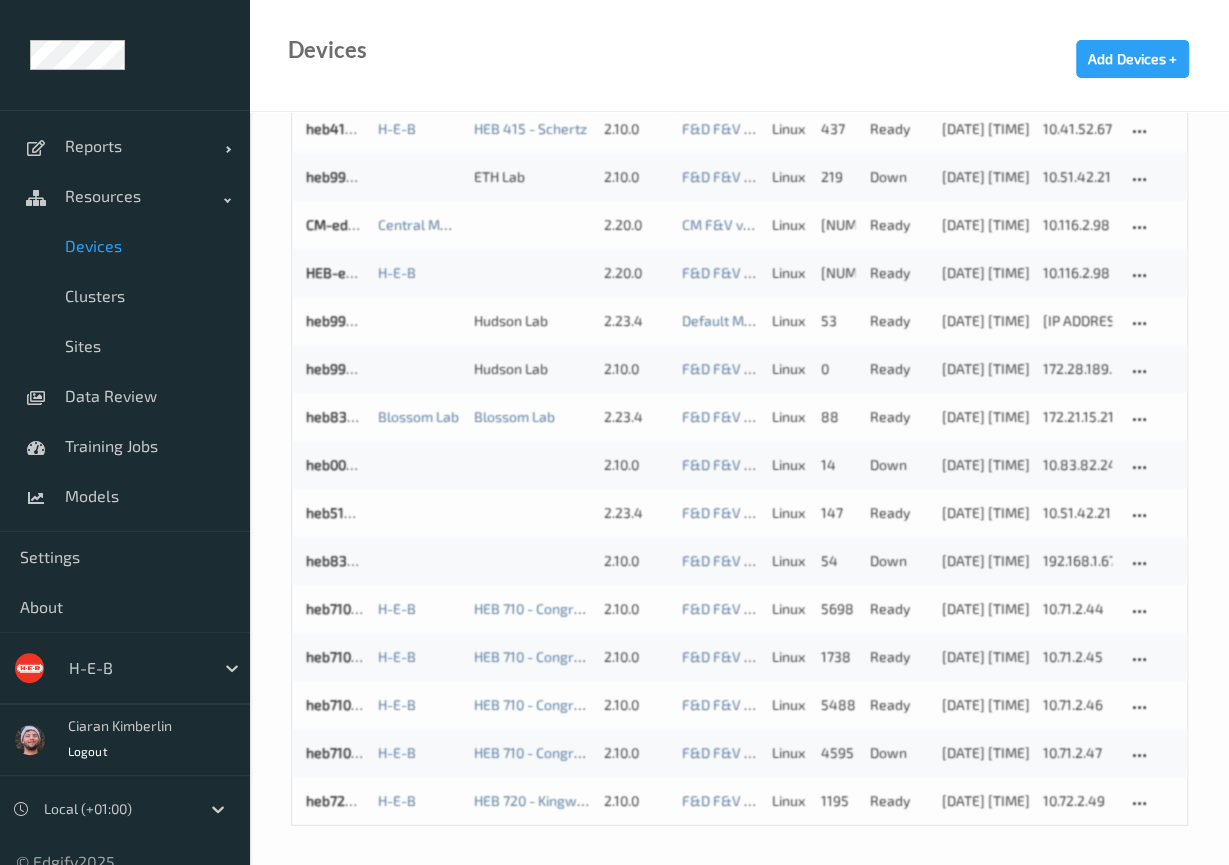 scroll, scrollTop: 190, scrollLeft: 0, axis: vertical 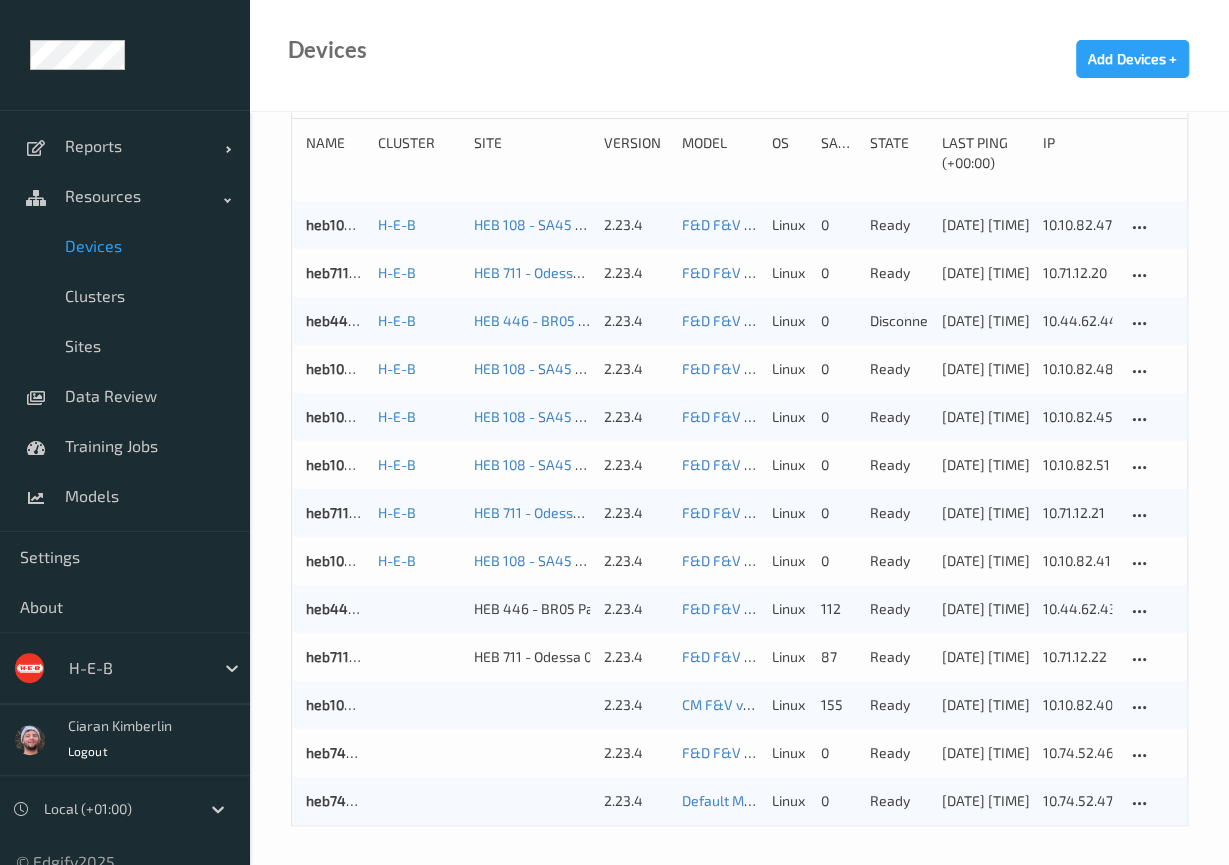 drag, startPoint x: 478, startPoint y: 87, endPoint x: 491, endPoint y: 82, distance: 13.928389 